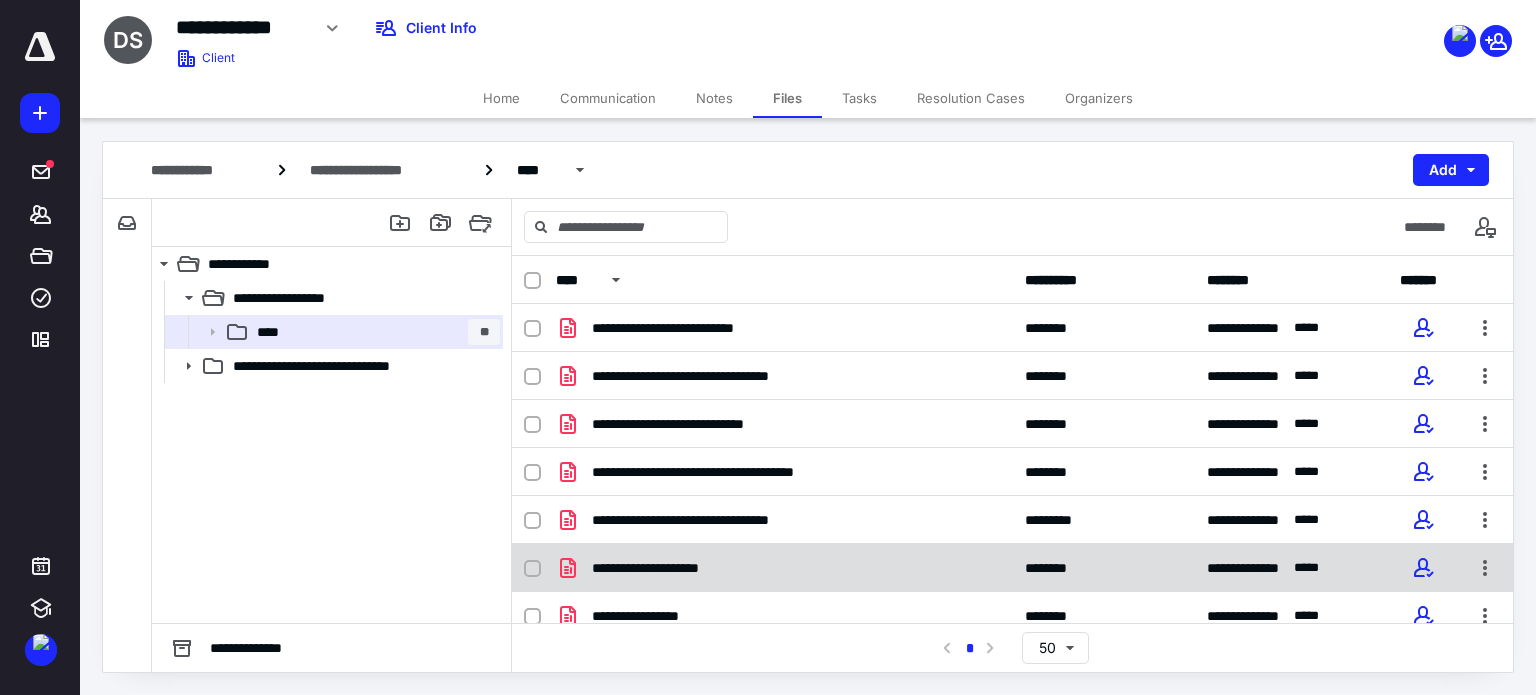 scroll, scrollTop: 0, scrollLeft: 0, axis: both 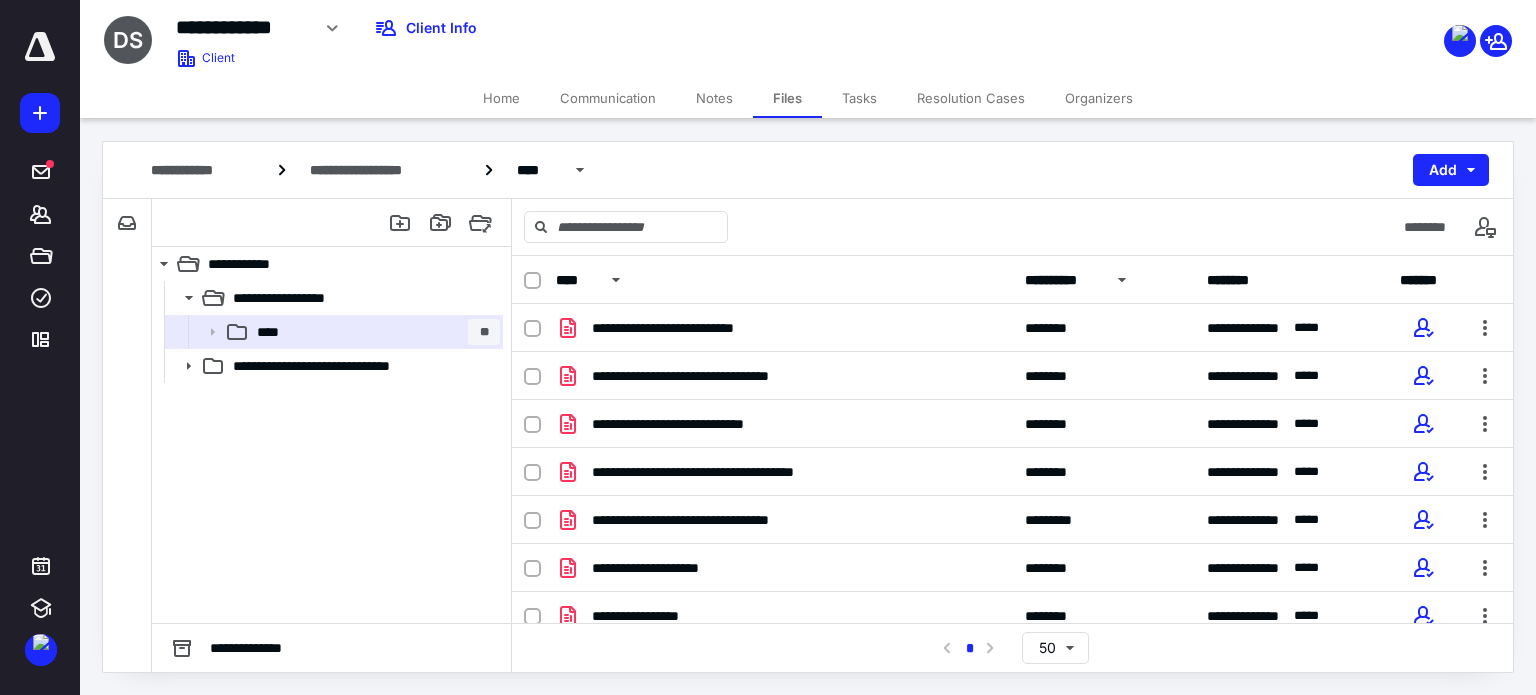 click on "**********" at bounding box center [1063, 280] 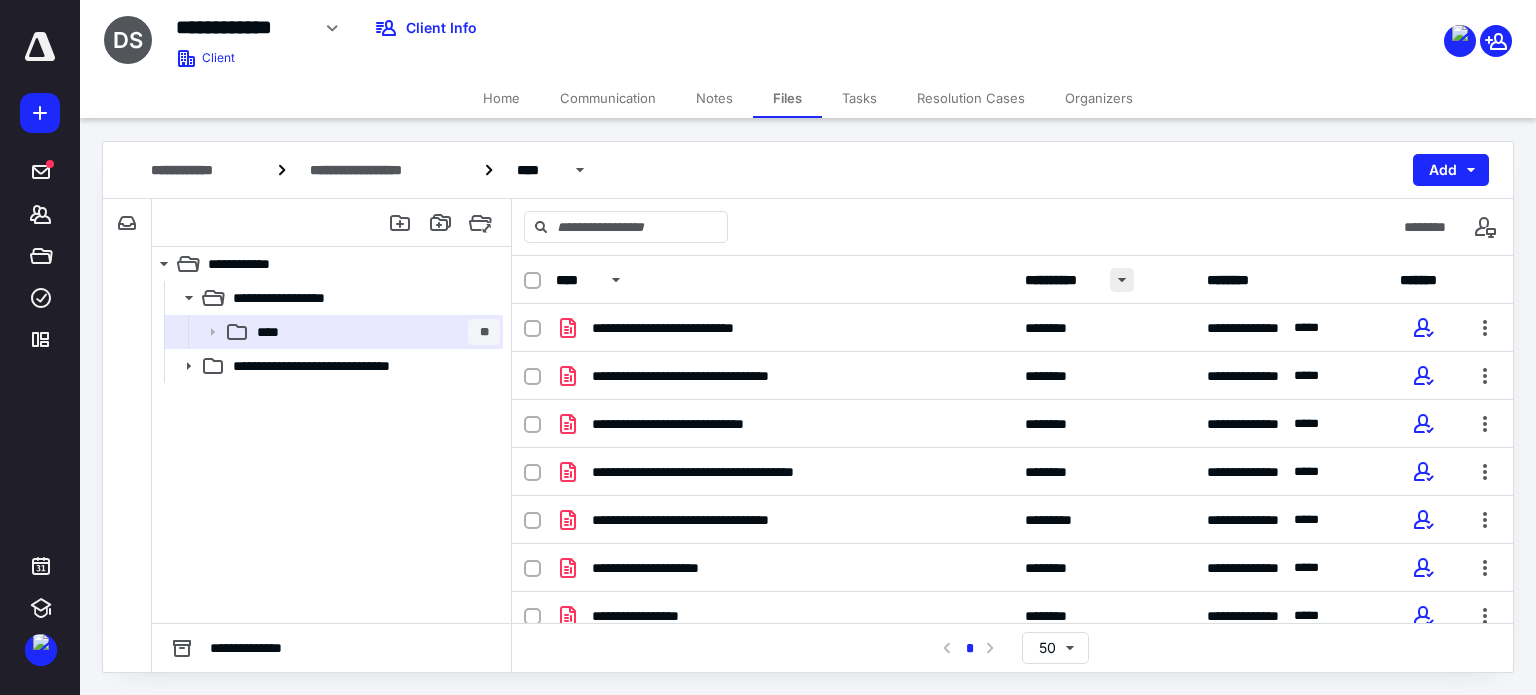 click at bounding box center (1122, 280) 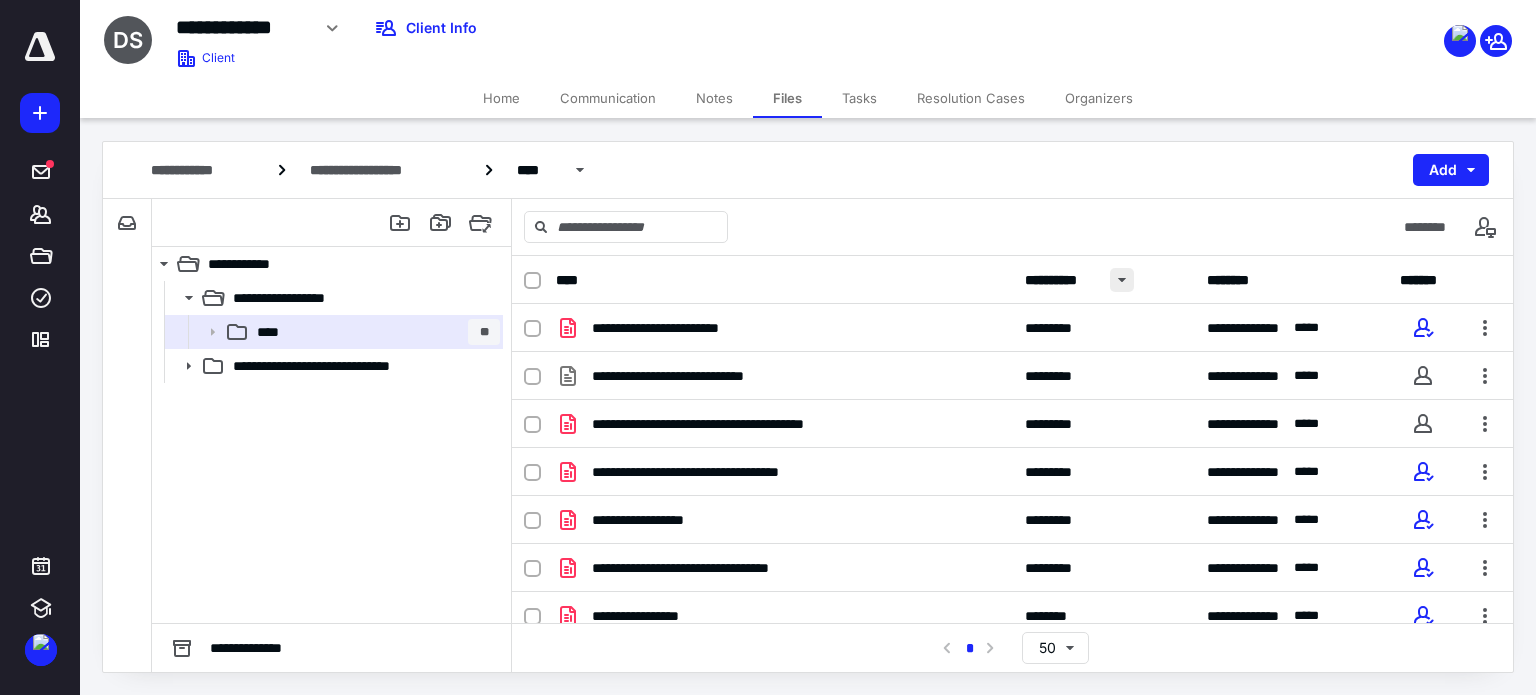 click at bounding box center (1122, 280) 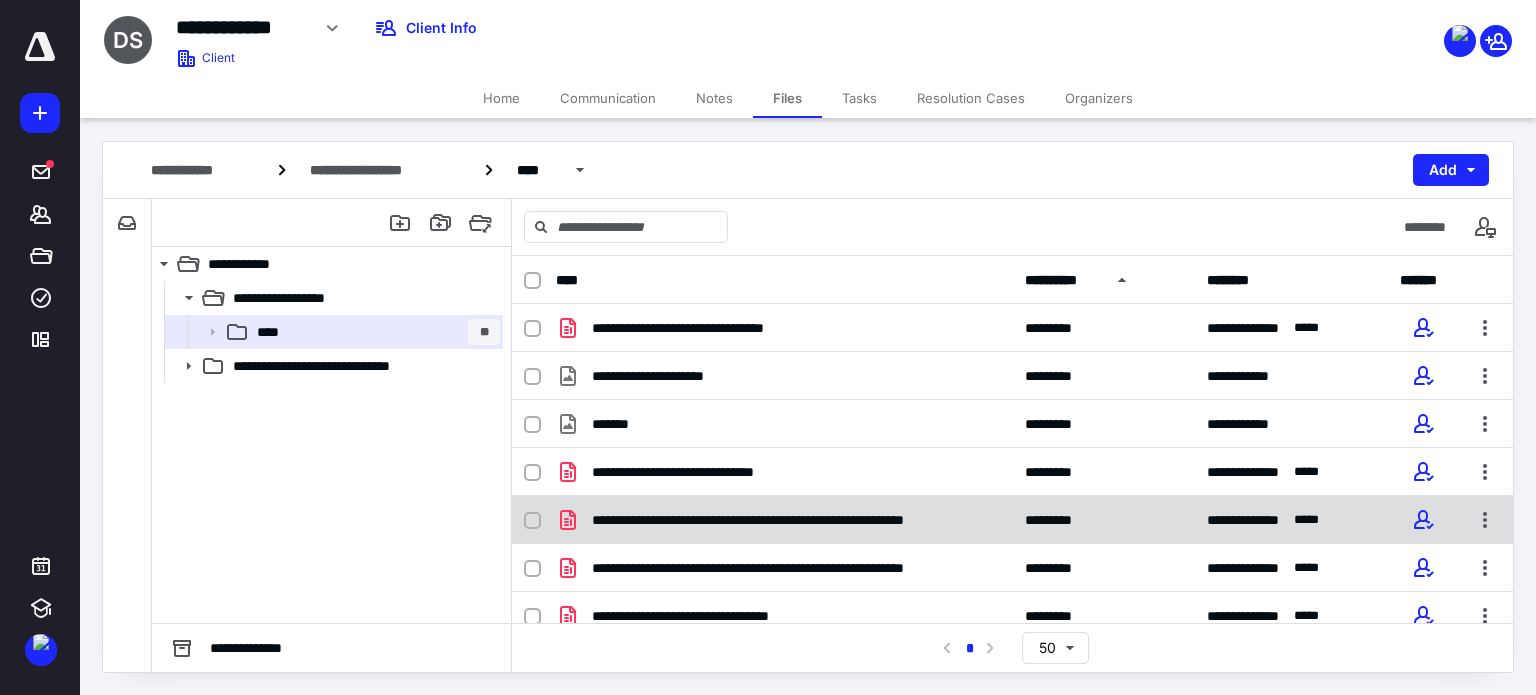 click on "*********" at bounding box center [1058, 520] 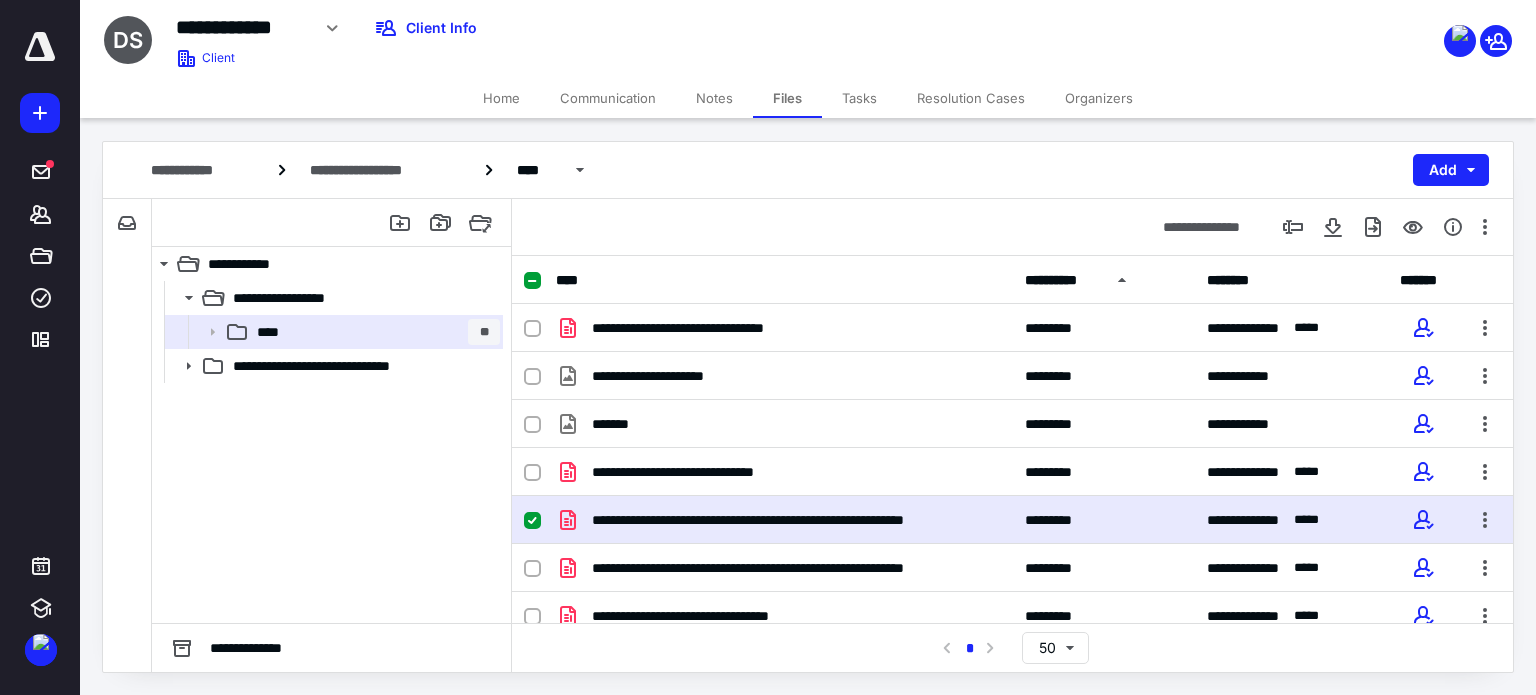 click on "*********" at bounding box center [1058, 520] 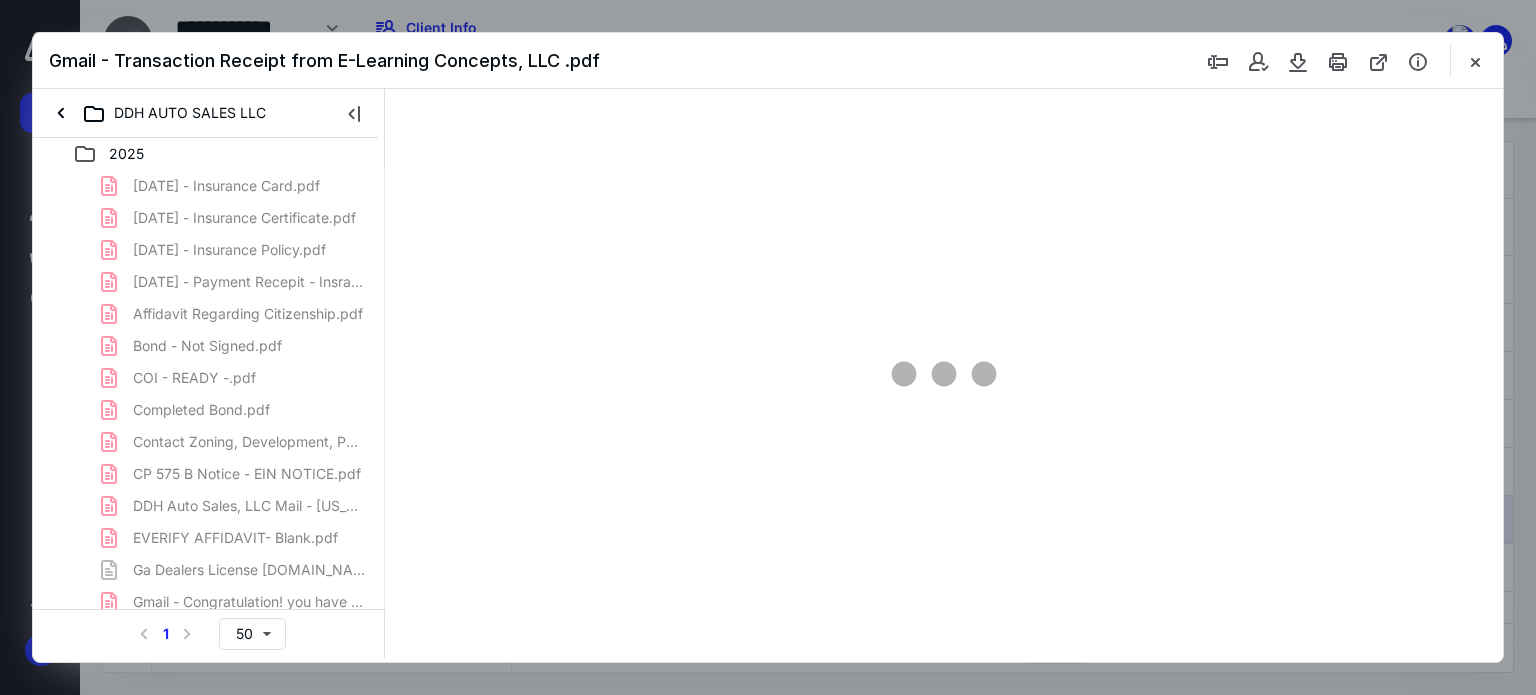 scroll, scrollTop: 0, scrollLeft: 0, axis: both 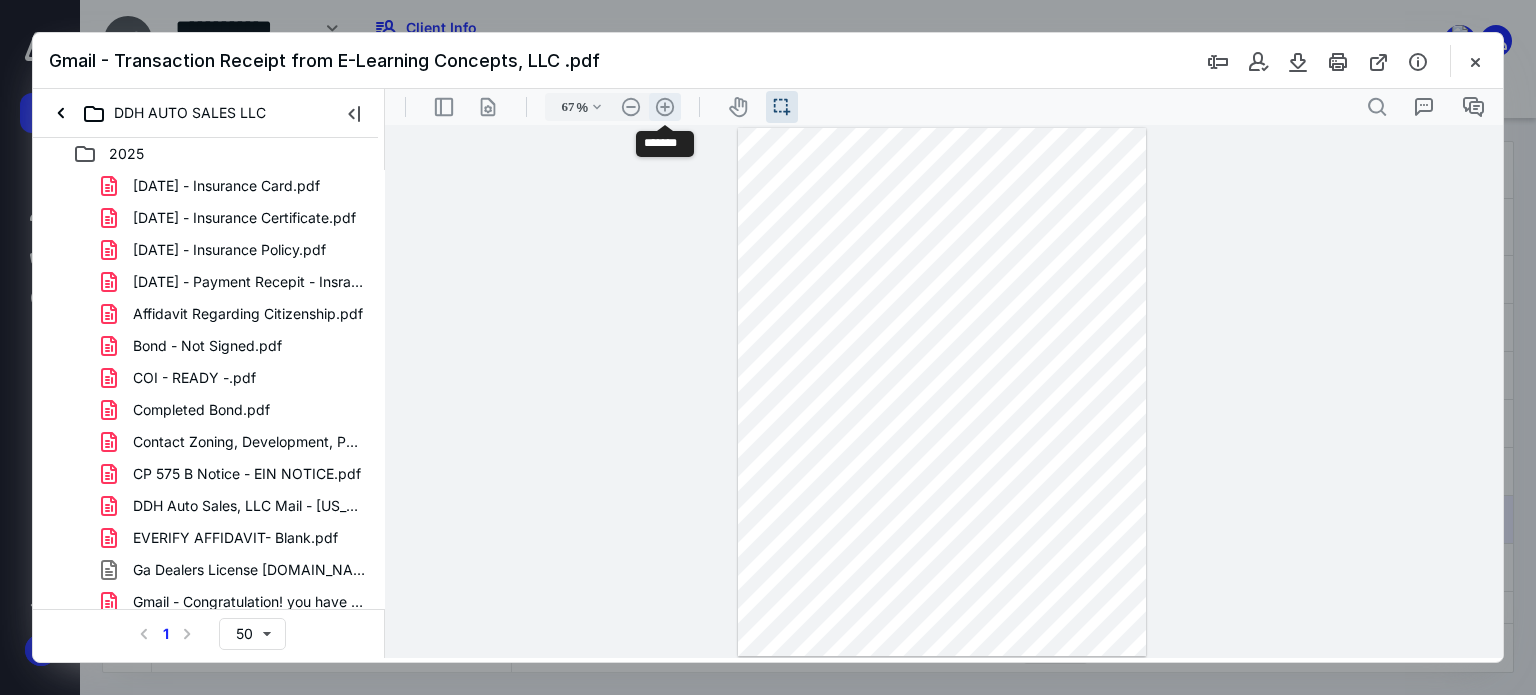 click on ".cls-1{fill:#abb0c4;} icon - header - zoom - in - line" at bounding box center [665, 107] 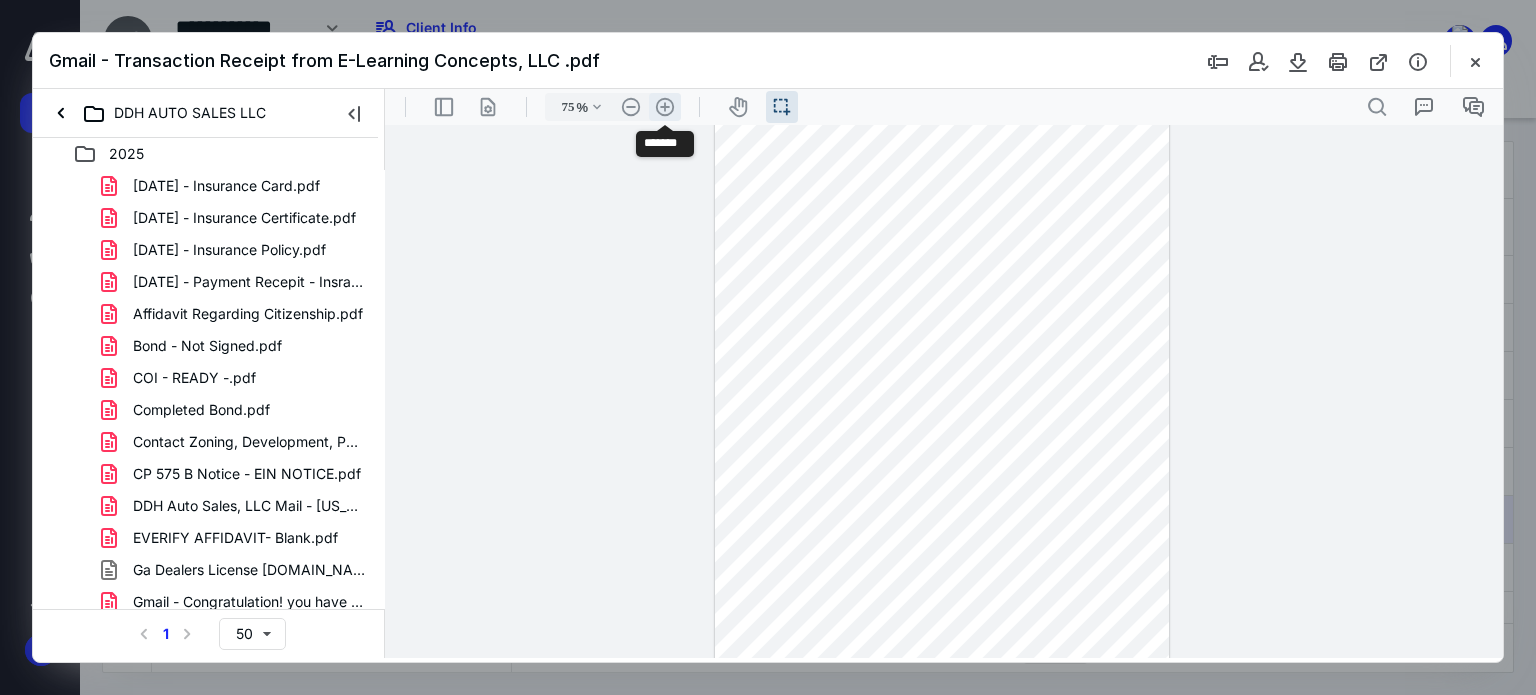 click on ".cls-1{fill:#abb0c4;} icon - header - zoom - in - line" at bounding box center (665, 107) 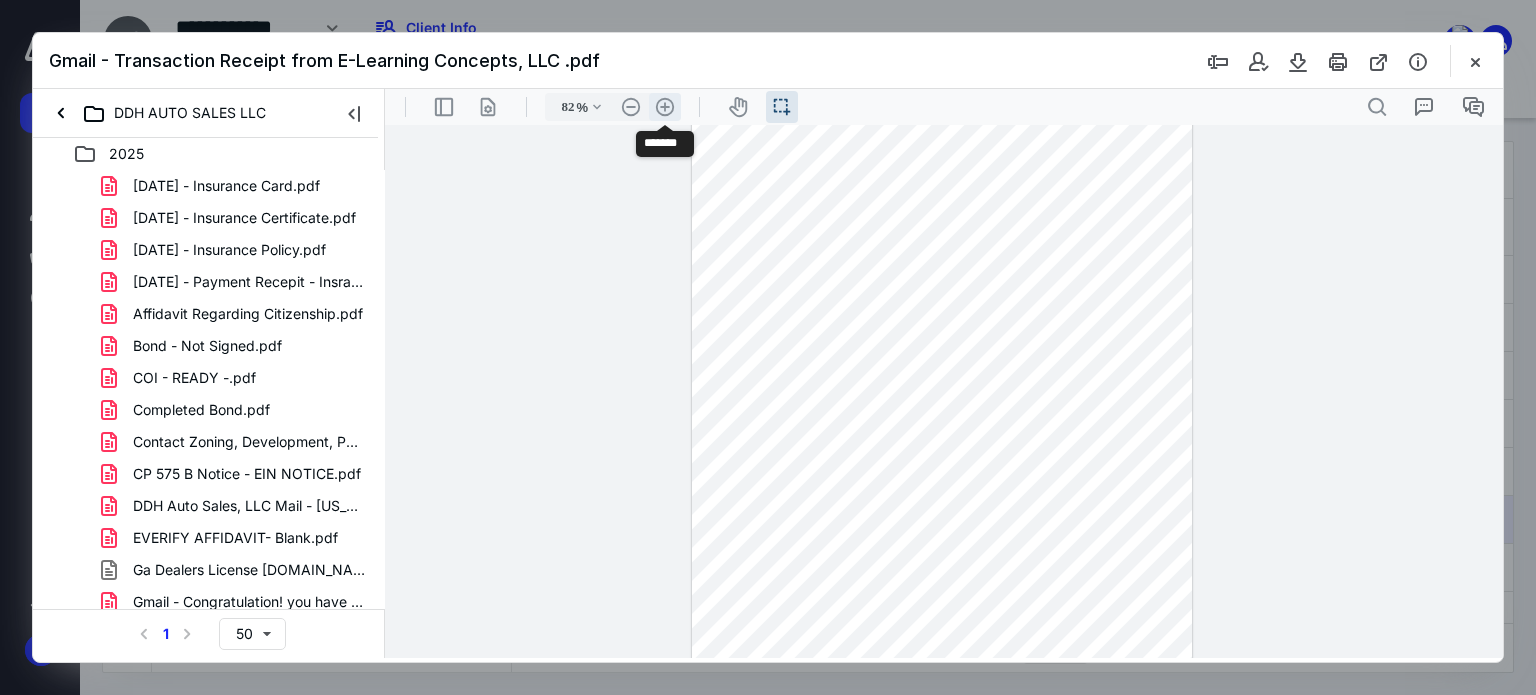 scroll, scrollTop: 56, scrollLeft: 0, axis: vertical 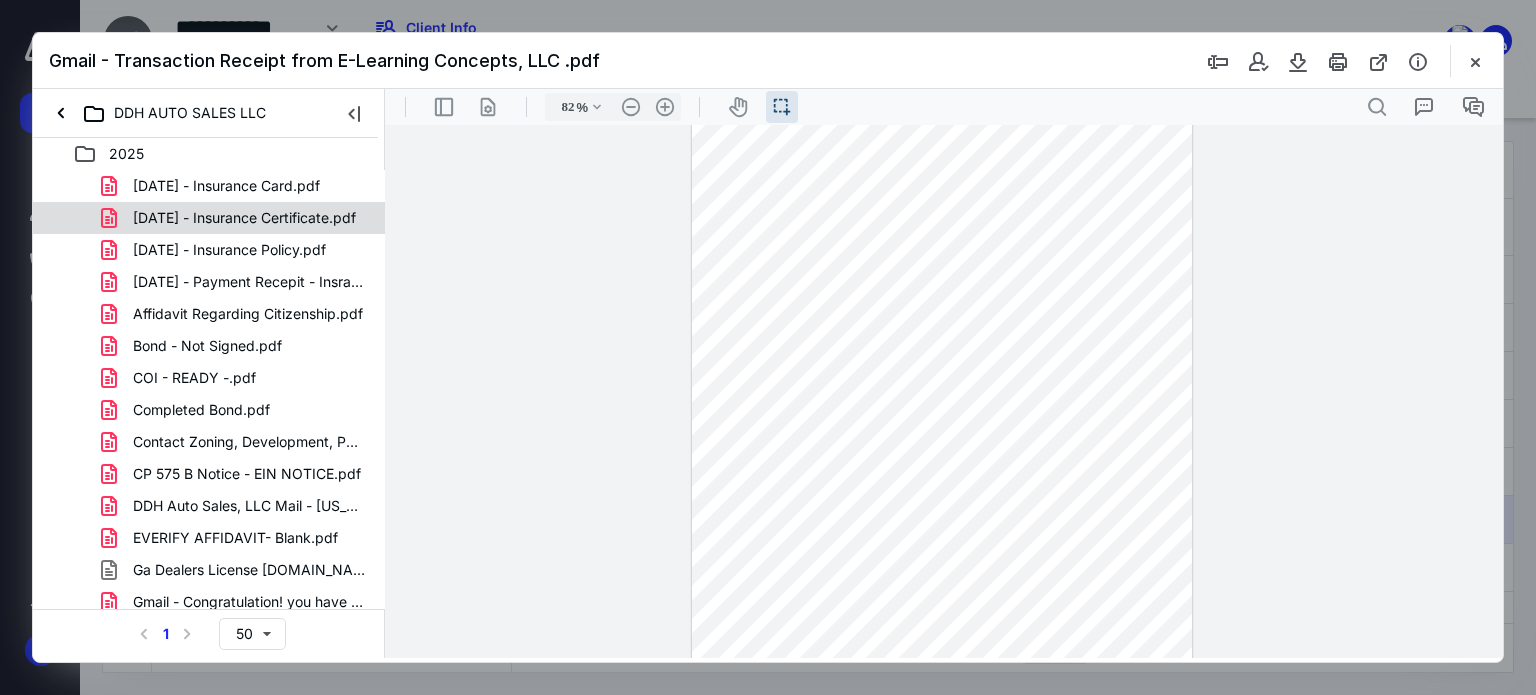 click on "[DATE] - Insurance Certificate.pdf" at bounding box center (209, 218) 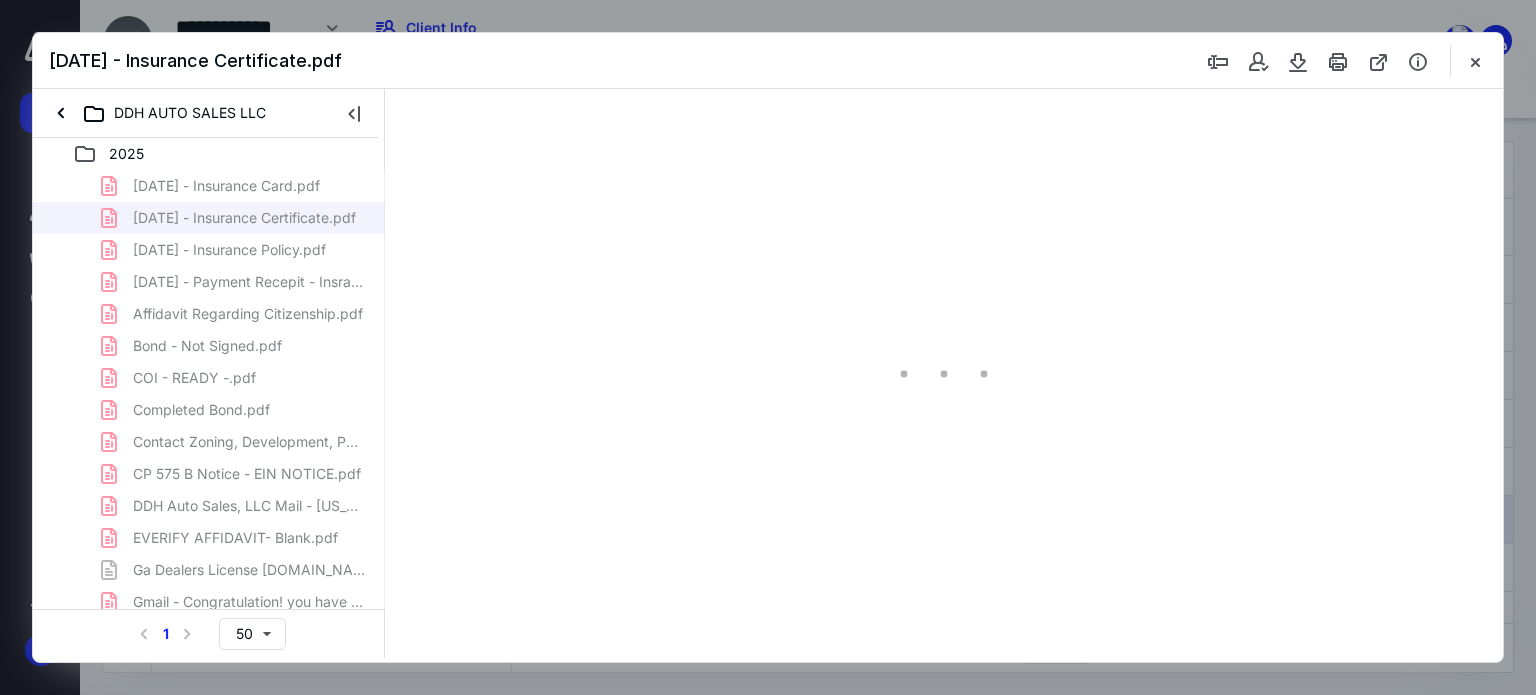 scroll, scrollTop: 0, scrollLeft: 0, axis: both 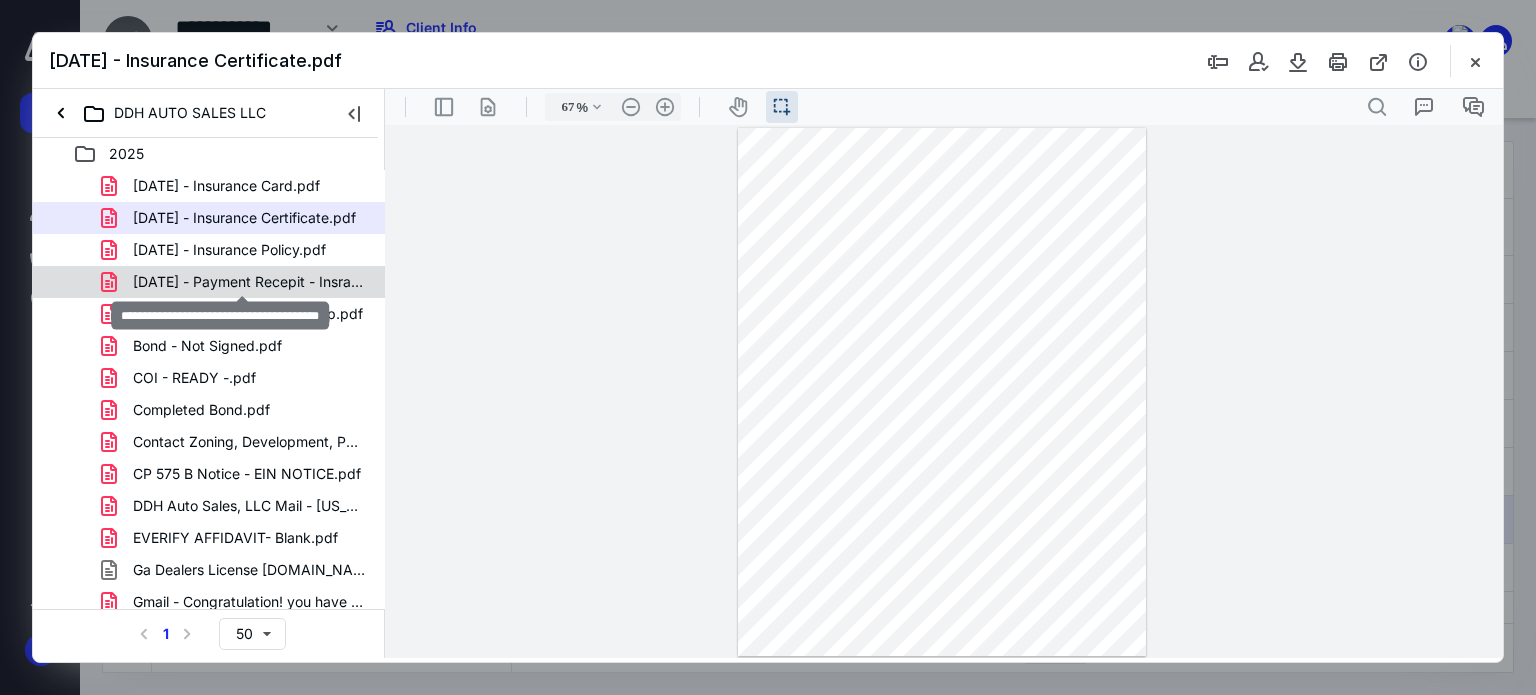click on "[DATE] - Payment Recepit - Insrance.pdf" at bounding box center [249, 282] 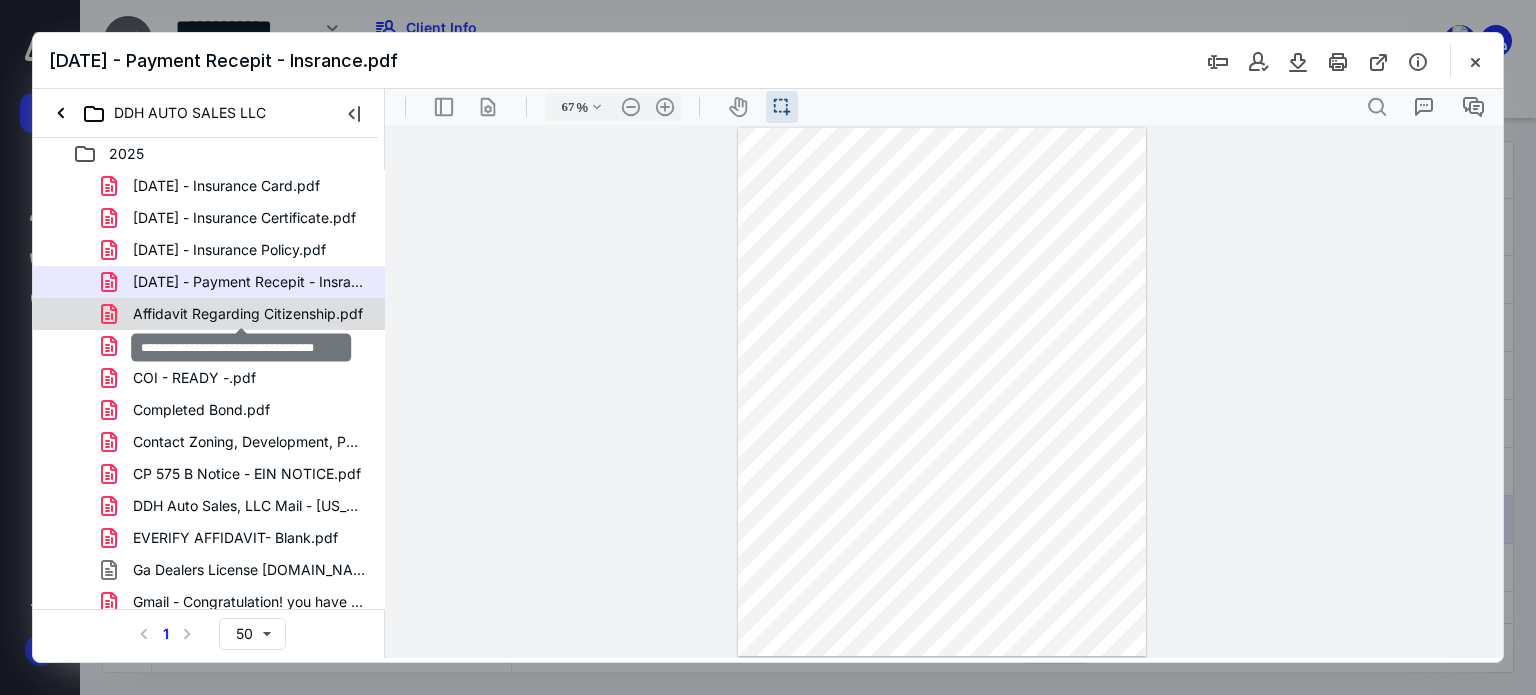 click on "Affidavit Regarding Citizenship.pdf" at bounding box center (248, 314) 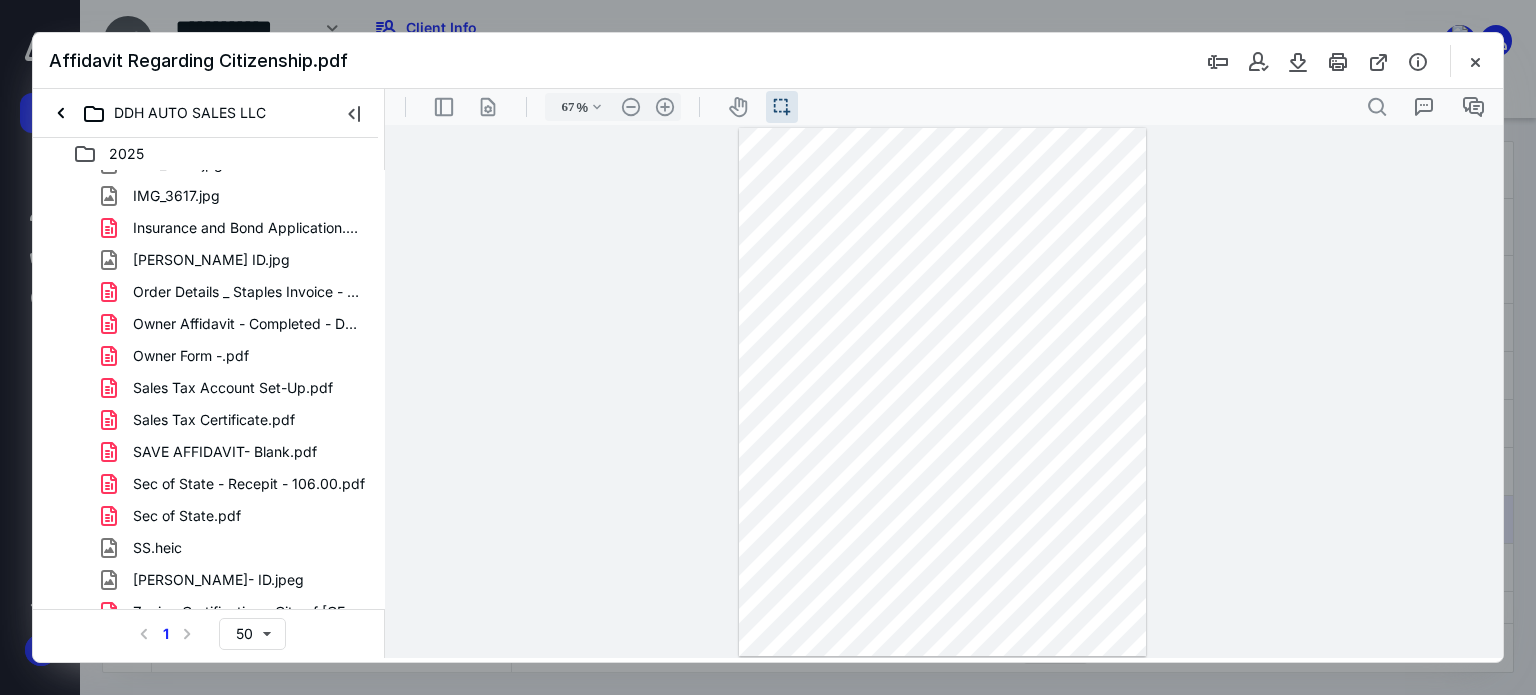 scroll, scrollTop: 1096, scrollLeft: 0, axis: vertical 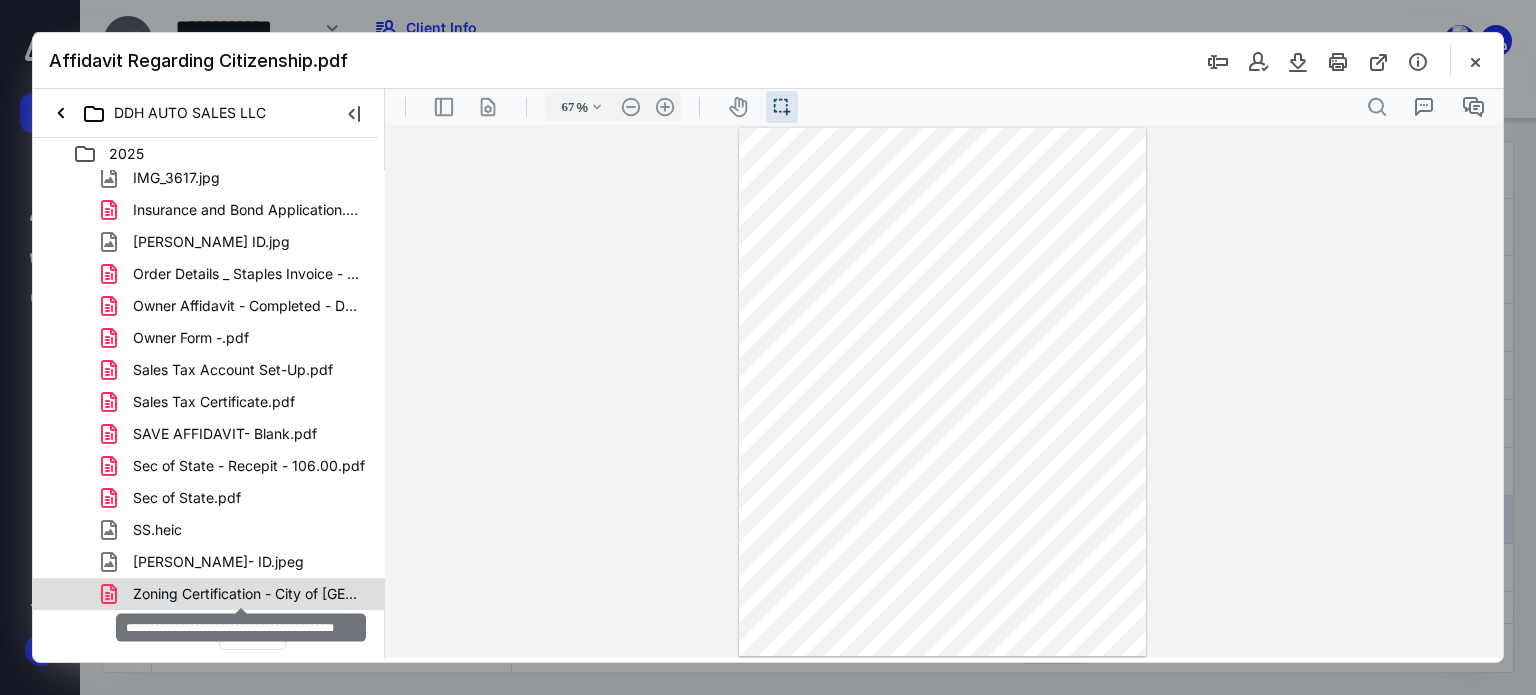 click on "Zoning Certification - City of [GEOGRAPHIC_DATA]pdf" at bounding box center [249, 594] 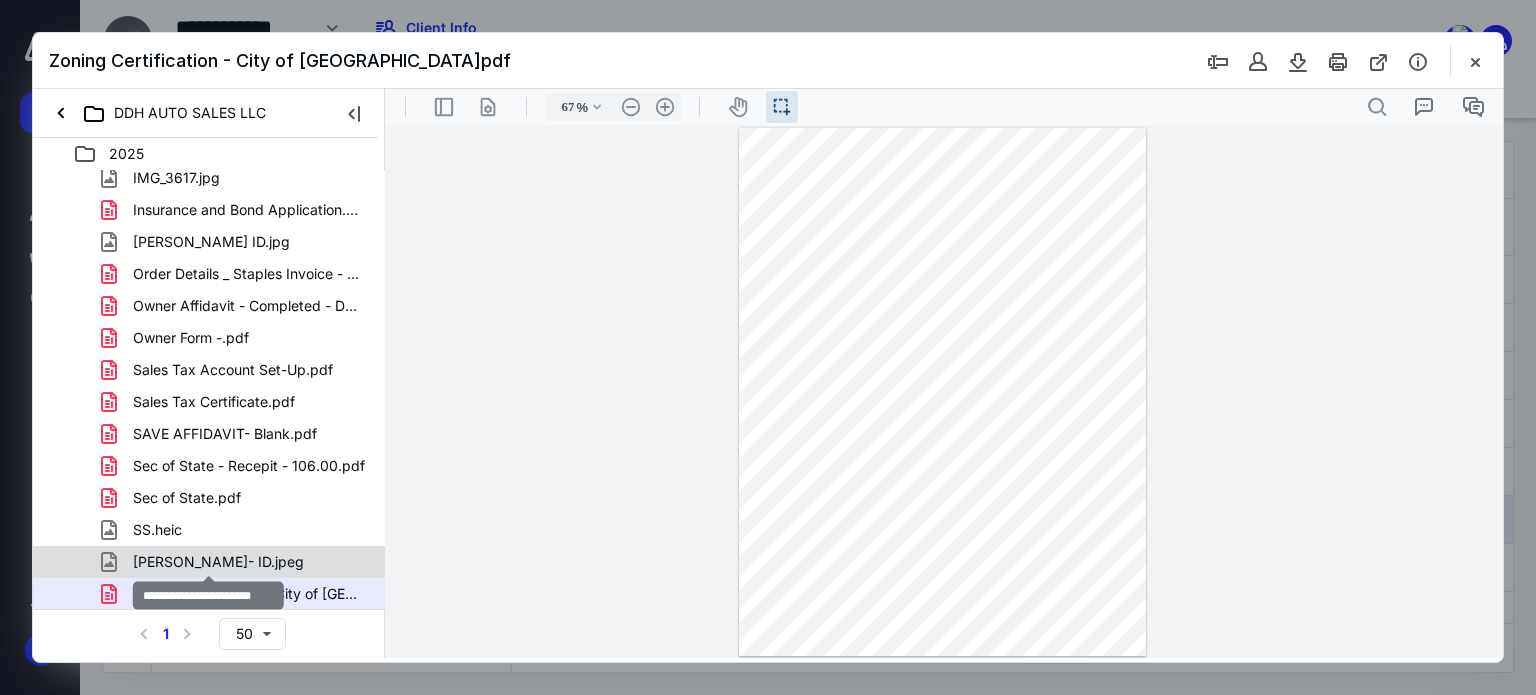 click on "[PERSON_NAME]- ID.jpeg" at bounding box center (218, 562) 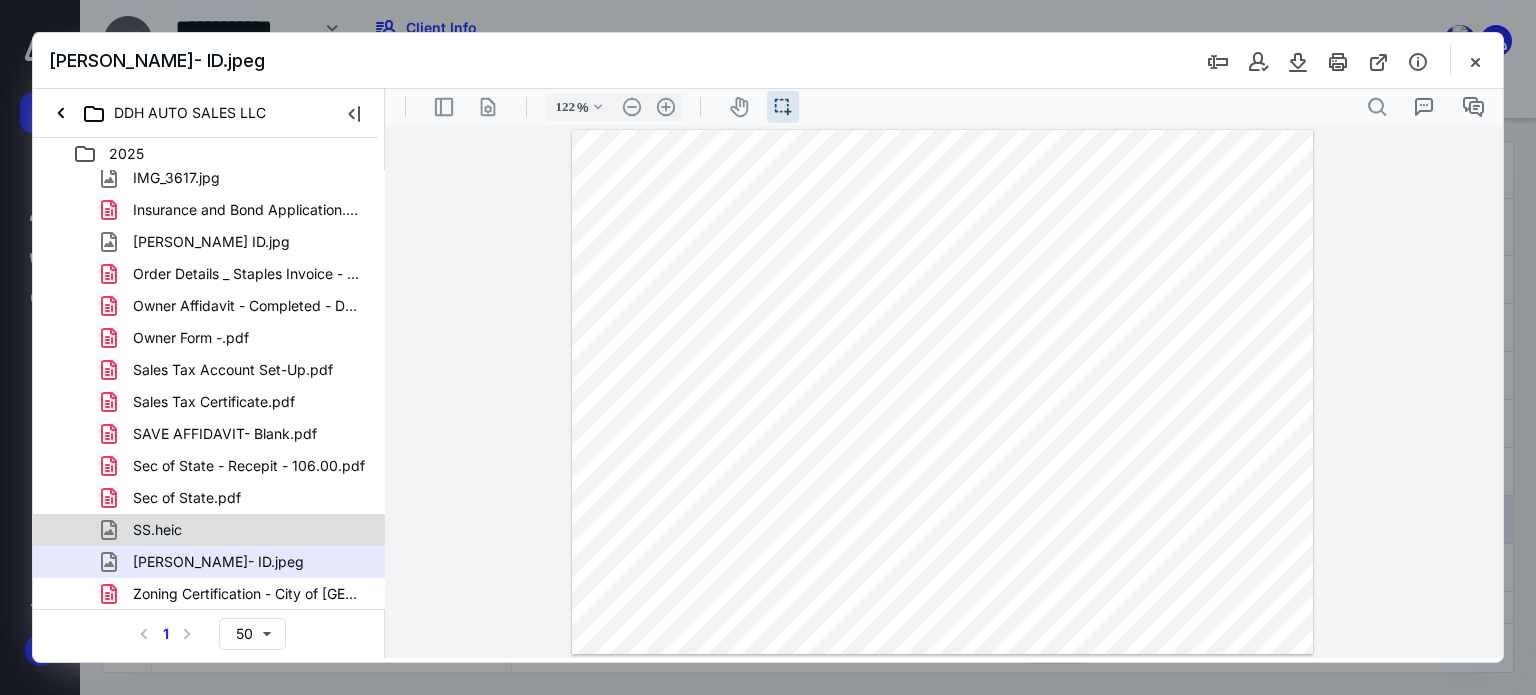 click on "SS.heic" at bounding box center (237, 530) 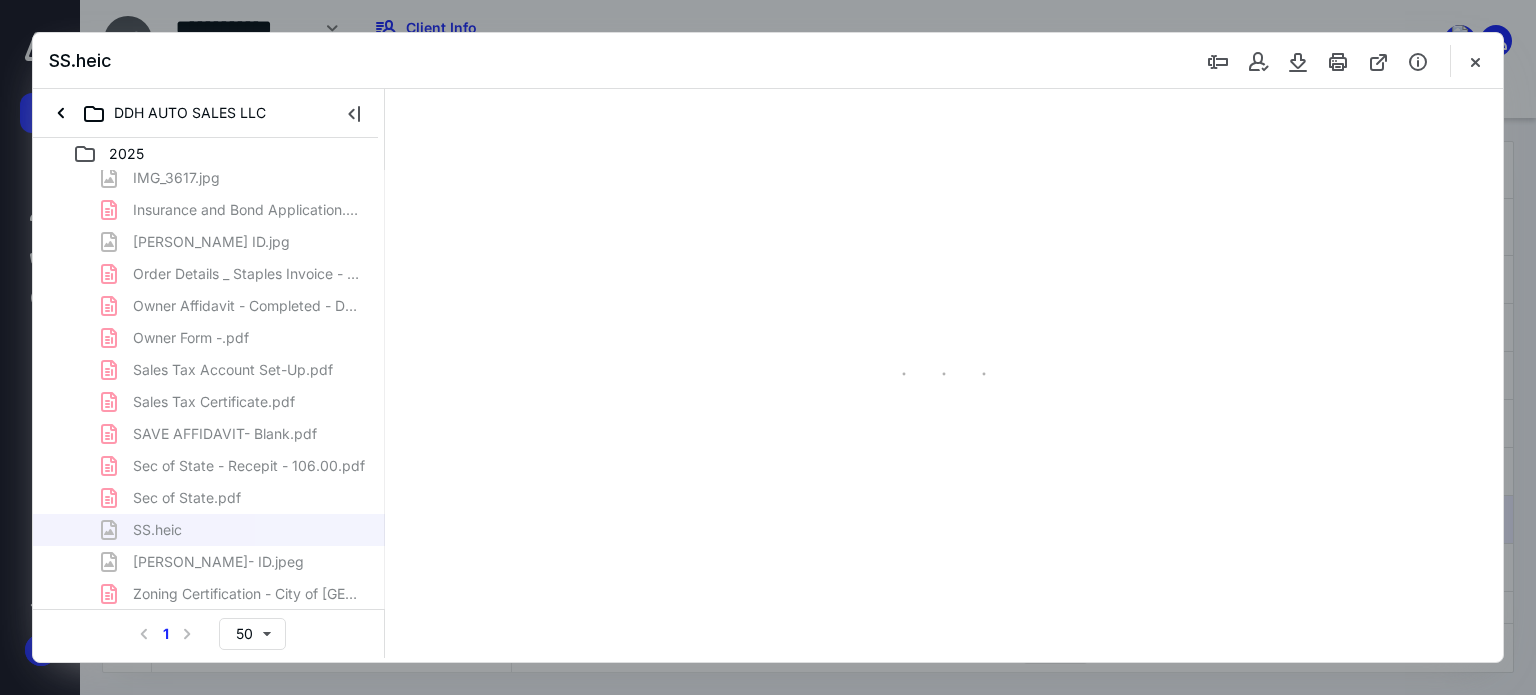 click on "[DATE] - Insurance Card.pdf [DATE] - Insurance Certificate.pdf [DATE] - Insurance Policy.pdf [DATE] - Payment Recepit - Insrance.pdf Affidavit Regarding Citizenship.pdf Bond - Not Signed.pdf COI - READY -.pdf Completed Bond.pdf Contact Zoning, Development, Permits Staff _ [GEOGRAPHIC_DATA], [GEOGRAPHIC_DATA]pdf CP 575 B Notice - EIN NOTICE.pdf DDH Auto Sales, LLC Mail - [US_STATE] Department of Revenue O.pdf EVERIFY AFFIDAVIT- Blank.pdf Ga Dealers License [DOMAIN_NAME] Gmail - Congratulation! you have successfully enrolled in .pdf Gmail - Transaction Receipt from E-Learning Concepts, LLC .pdf IMG_3597.jpg IMG_3598.jpg IMG_3599.jpg IMG_3600.jpg IMG_3601.jpg IMG_3602.jpg IMG_3603.jpg IMG_3604.jpg IMG_3605.jpg IMG_3606.jpg IMG_3607.jpg IMG_3608.jpg IMG_3609.jpg IMG_3610.jpg IMG_3611.jpg IMG_3613.jpg IMG_3614.jpg IMG_3615.jpg IMG_3616.jpg IMG_3617.jpg Insurance and Bond Application.pdf [PERSON_NAME] ID.jpg Order Details _ Staples Invoice - Paid.pdf Owner Affidavit - Completed - DDH.pdf Owner Form -.pdf Sales Tax Account Set-Up.pdf" at bounding box center [209, -158] 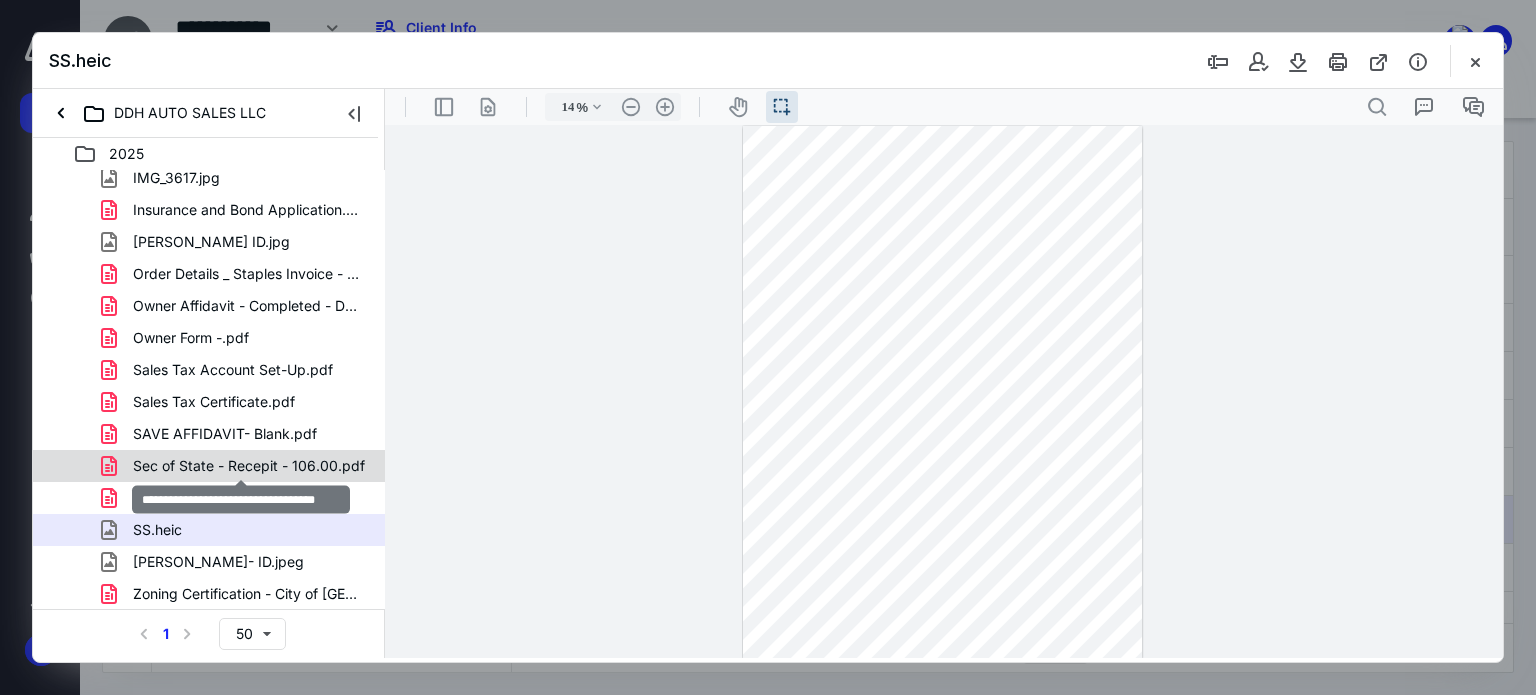 click on "Sec of State - Recepit - 106.00.pdf" at bounding box center (249, 466) 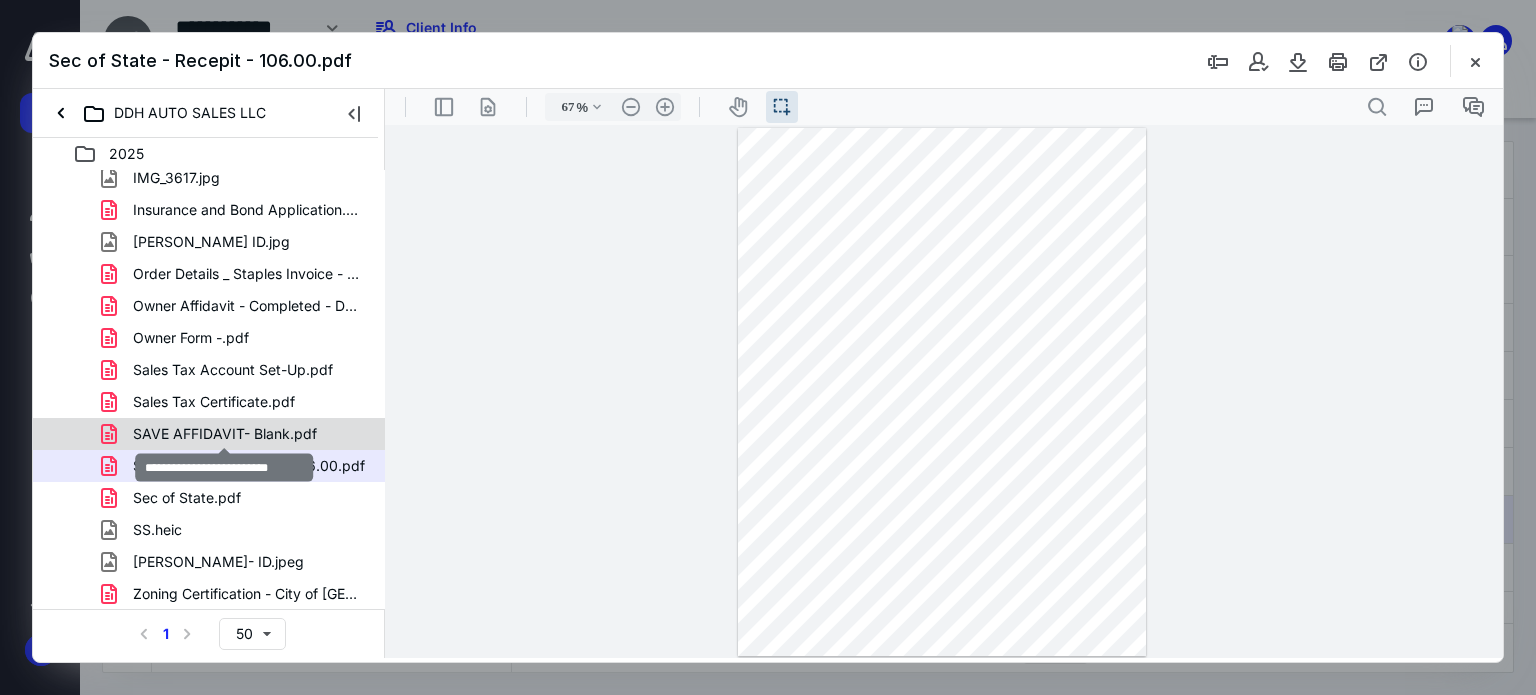click on "SAVE AFFIDAVIT- Blank.pdf" at bounding box center [225, 434] 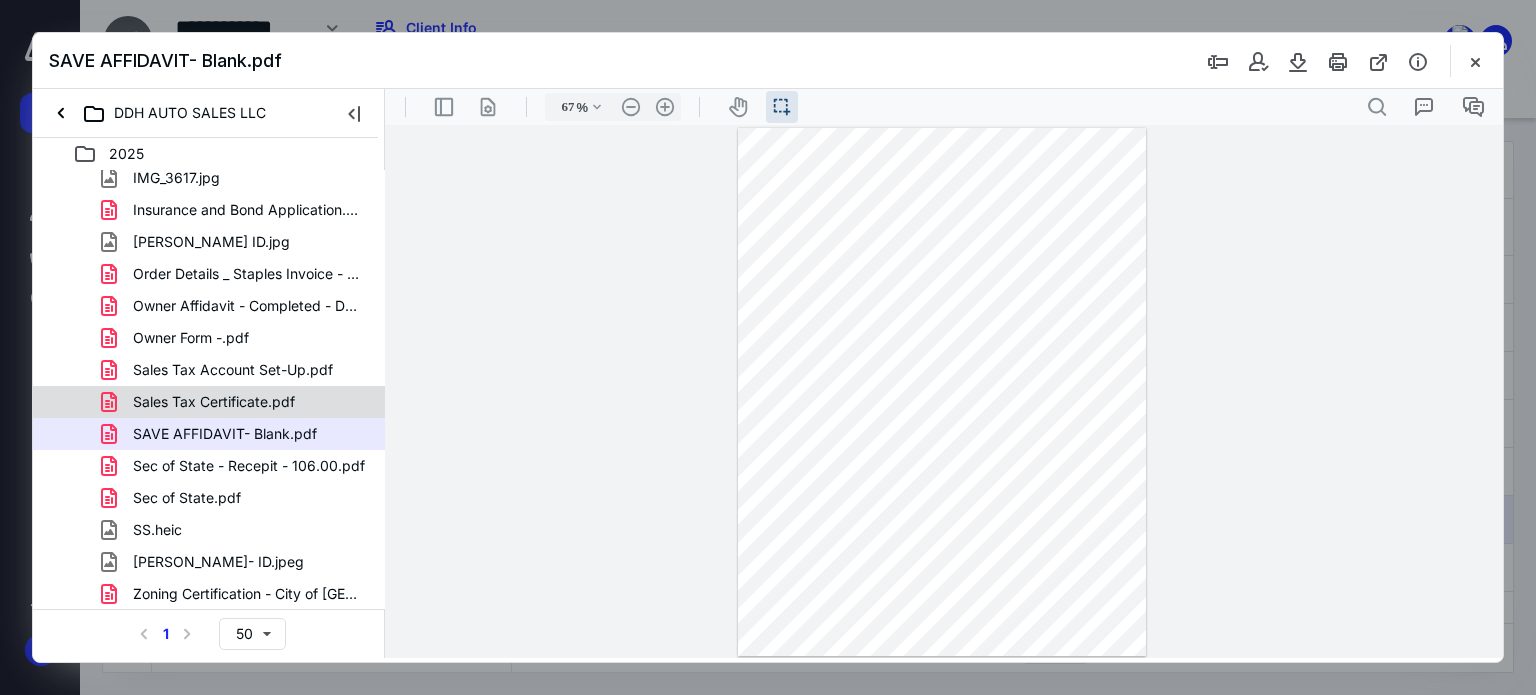 click on "Sales Tax Certificate.pdf" at bounding box center (214, 402) 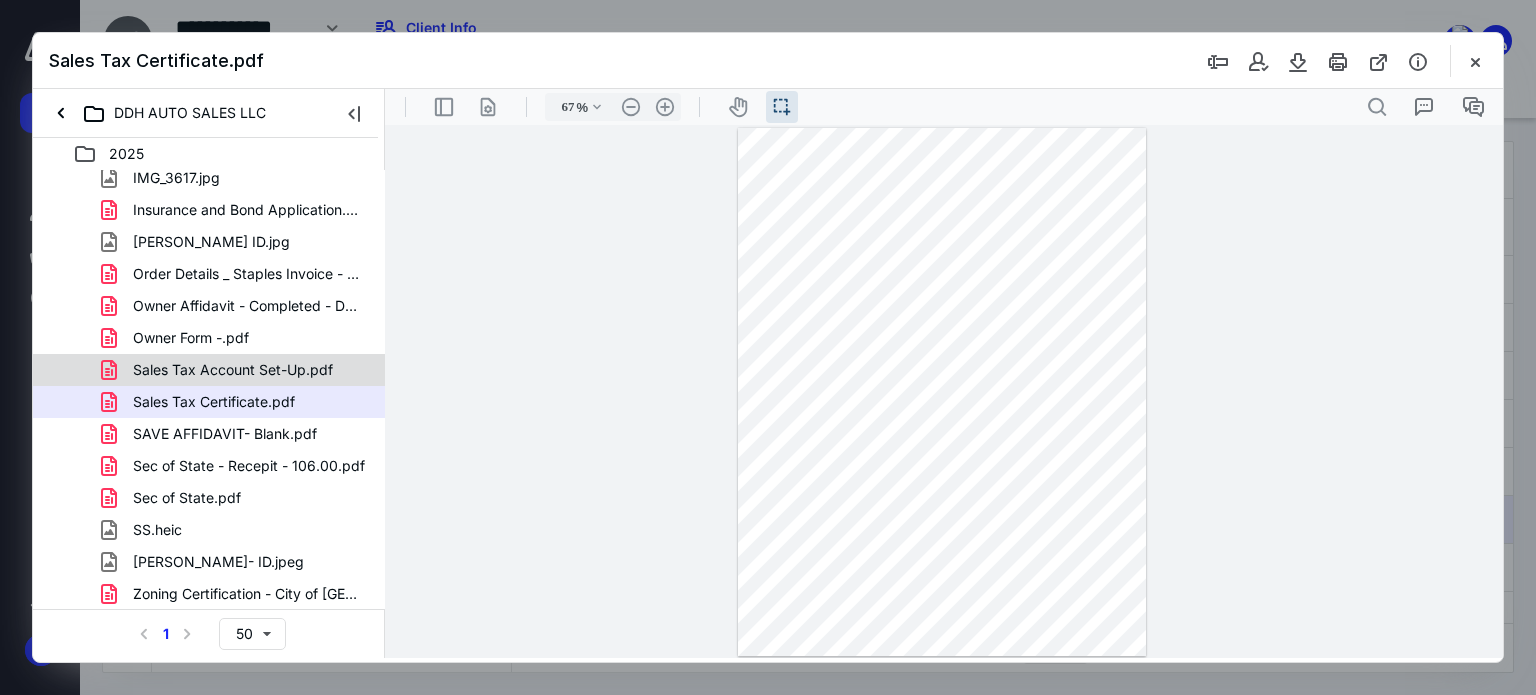 click on "Sales Tax Account Set-Up.pdf" at bounding box center (221, 370) 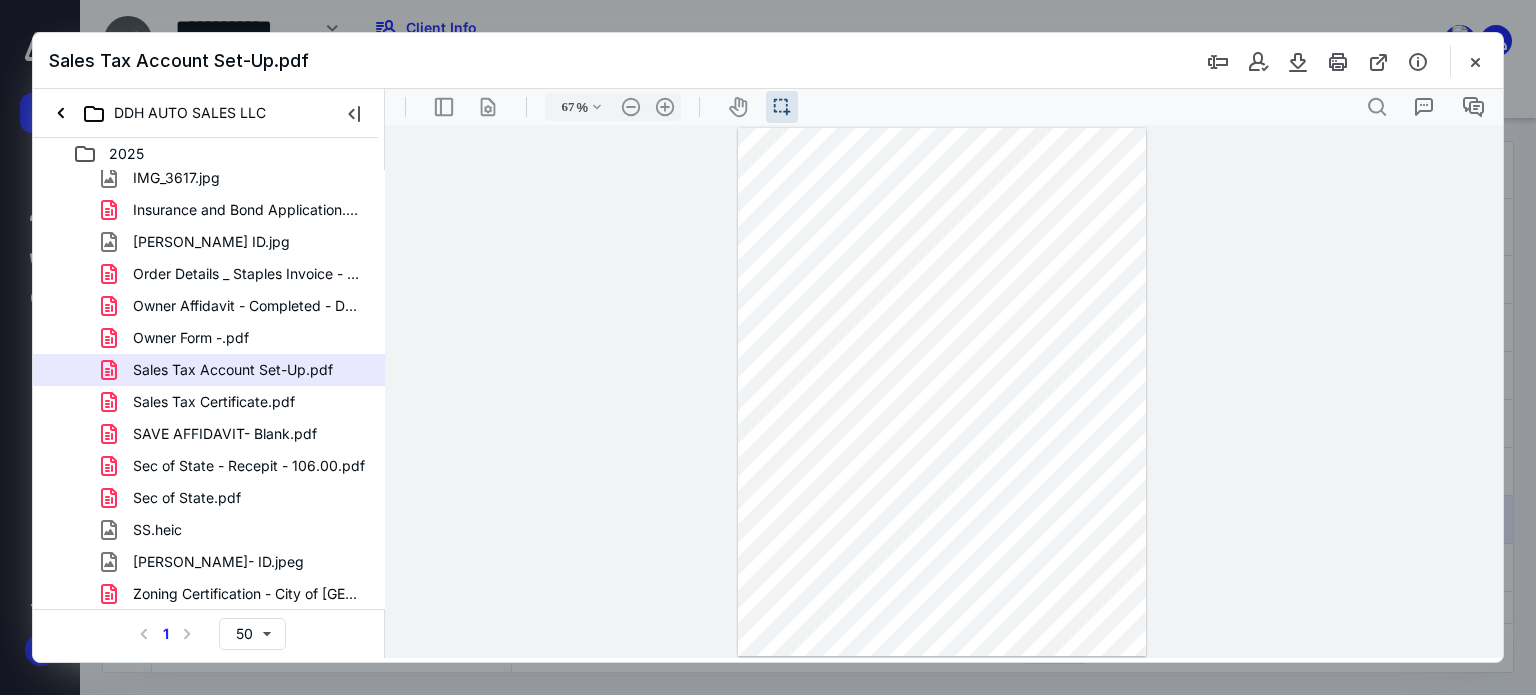 click on "Owner Form -.pdf" at bounding box center (179, 338) 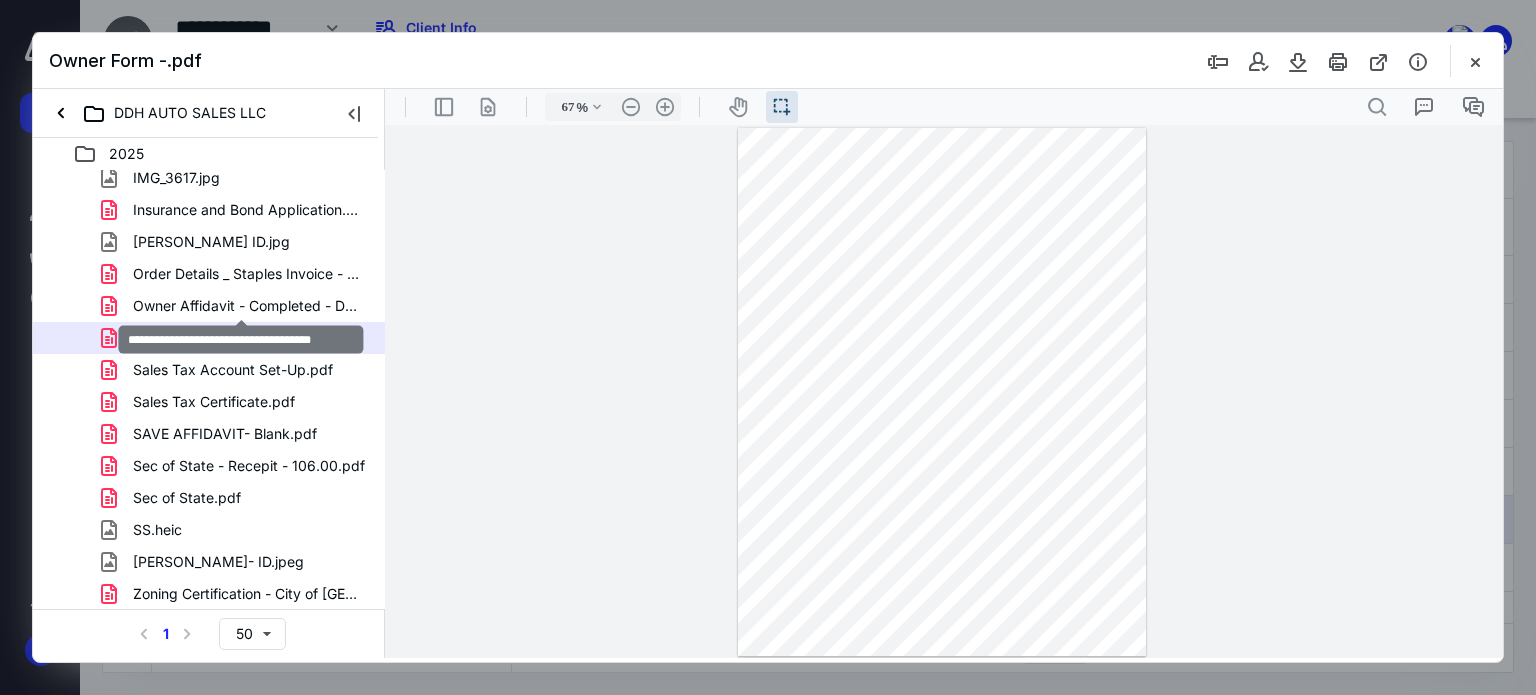click on "Owner Affidavit - Completed - DDH.pdf" at bounding box center [249, 306] 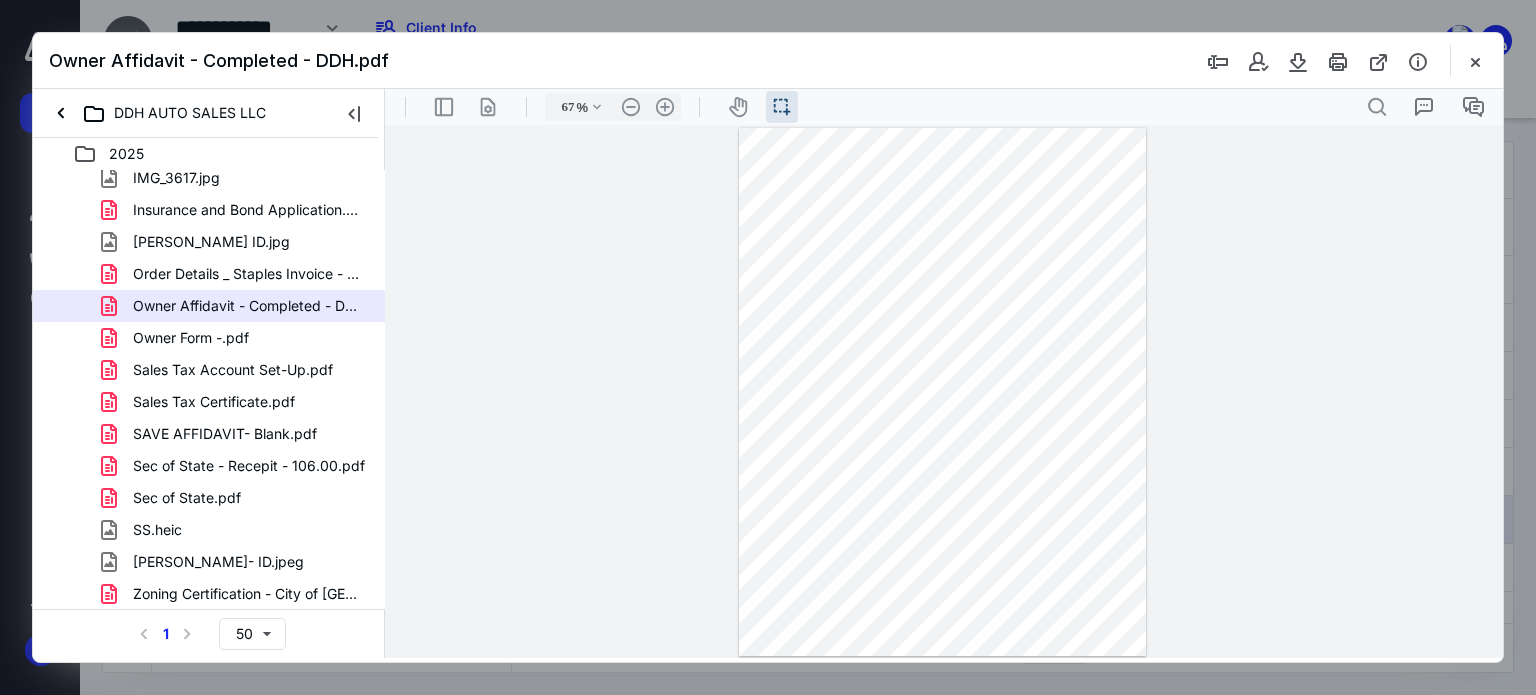 click on "Order Details _ Staples Invoice - Paid.pdf" at bounding box center [209, 274] 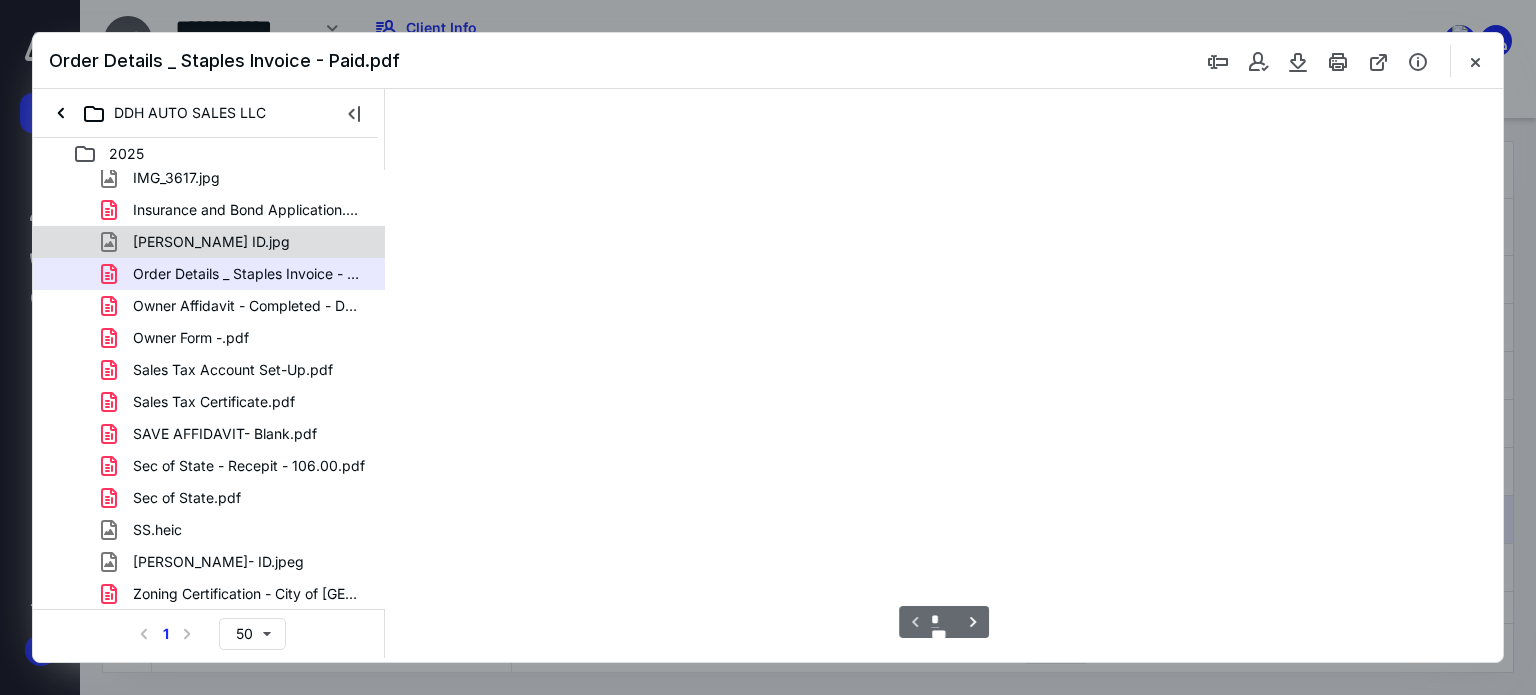 scroll, scrollTop: 39, scrollLeft: 0, axis: vertical 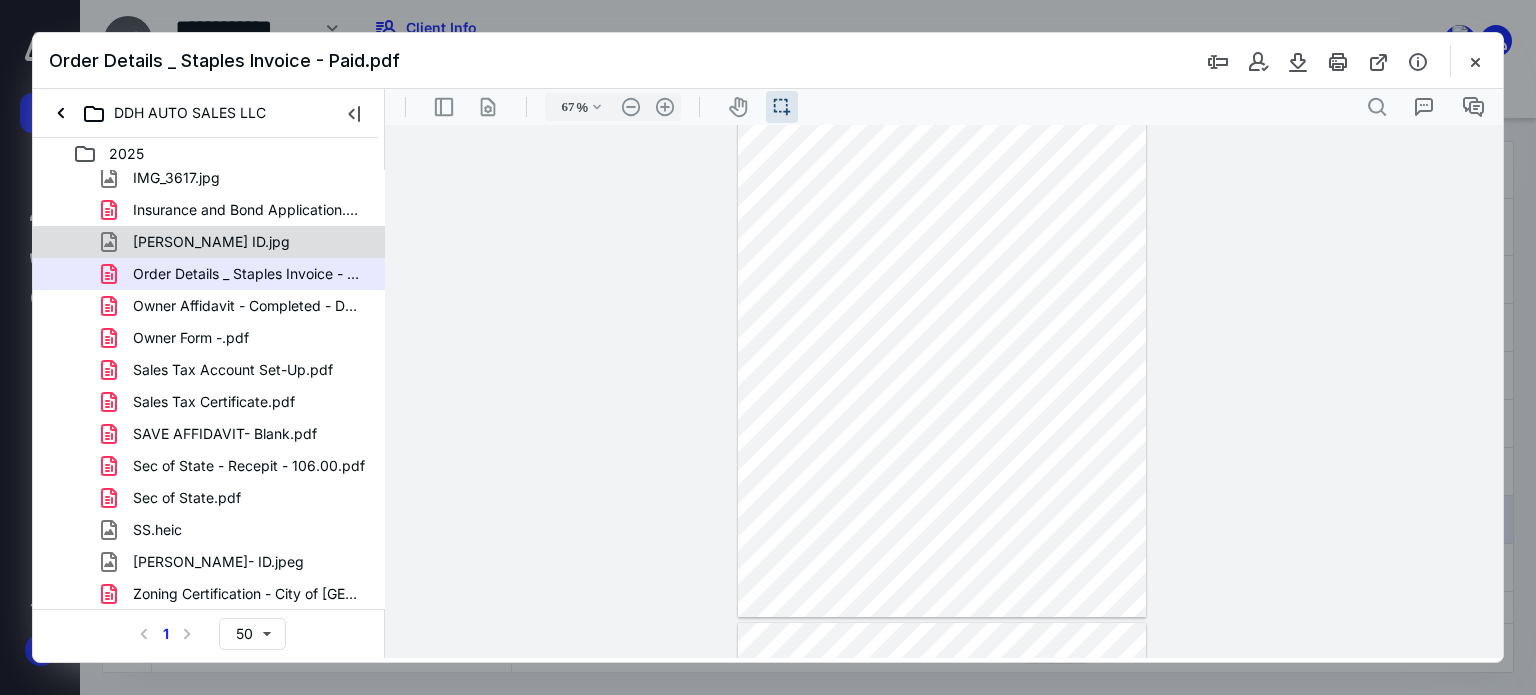 click on "[PERSON_NAME] ID.jpg" at bounding box center [211, 242] 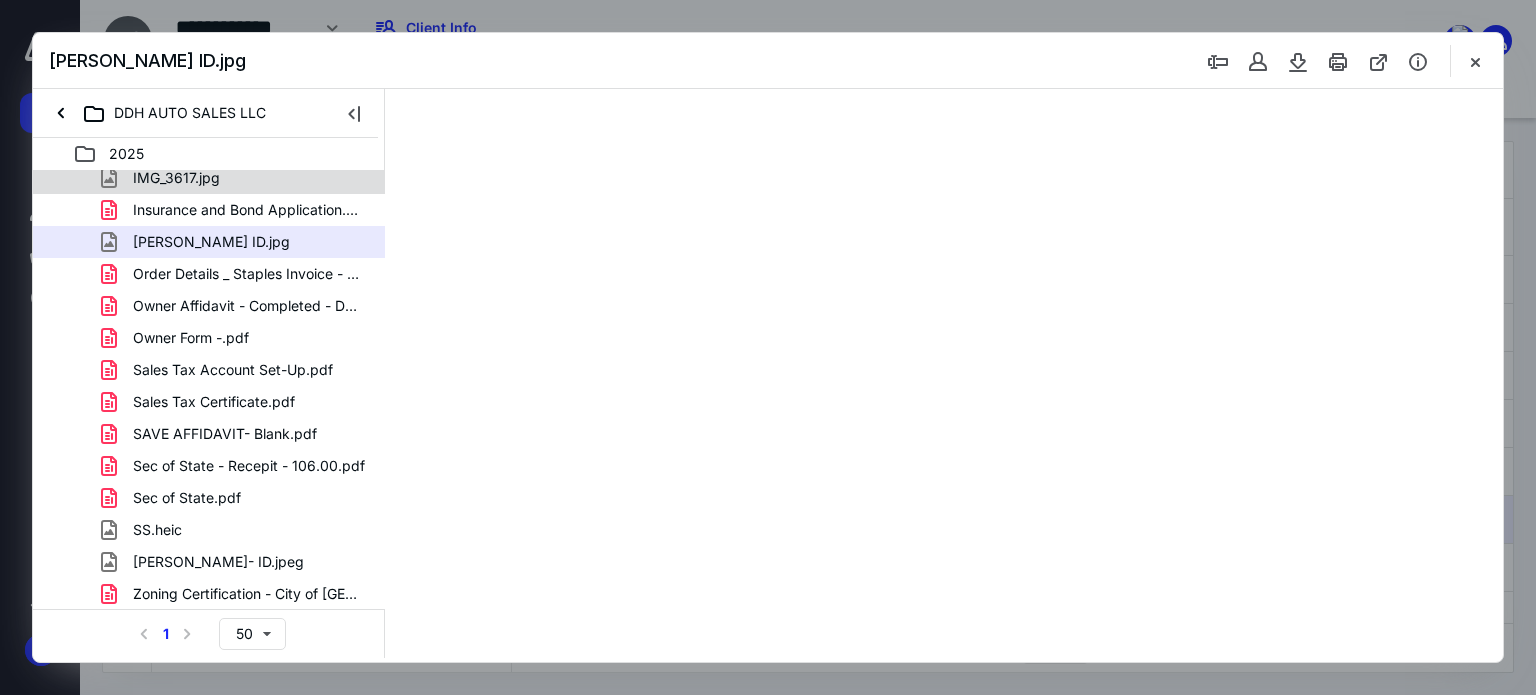 scroll, scrollTop: 0, scrollLeft: 0, axis: both 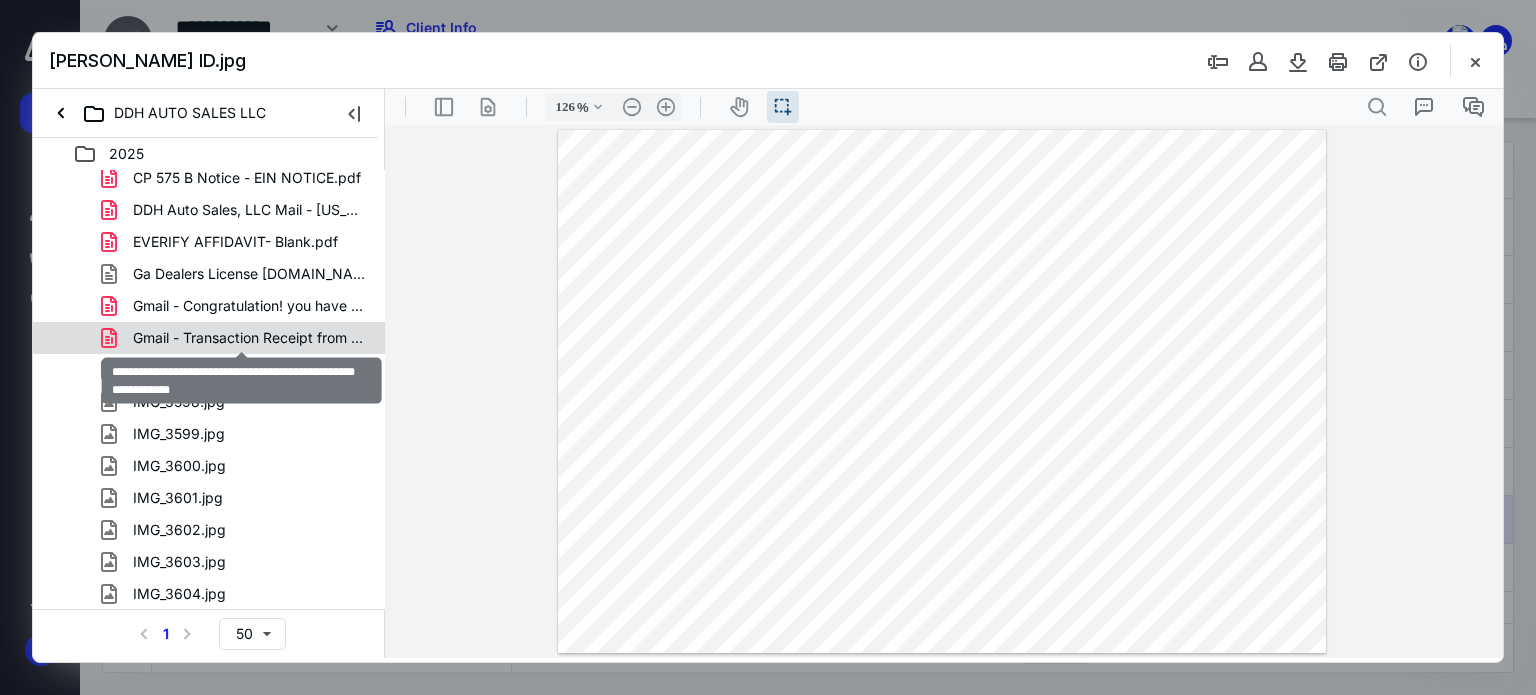 click on "Gmail - Transaction Receipt from E-Learning Concepts, LLC .pdf" at bounding box center [249, 338] 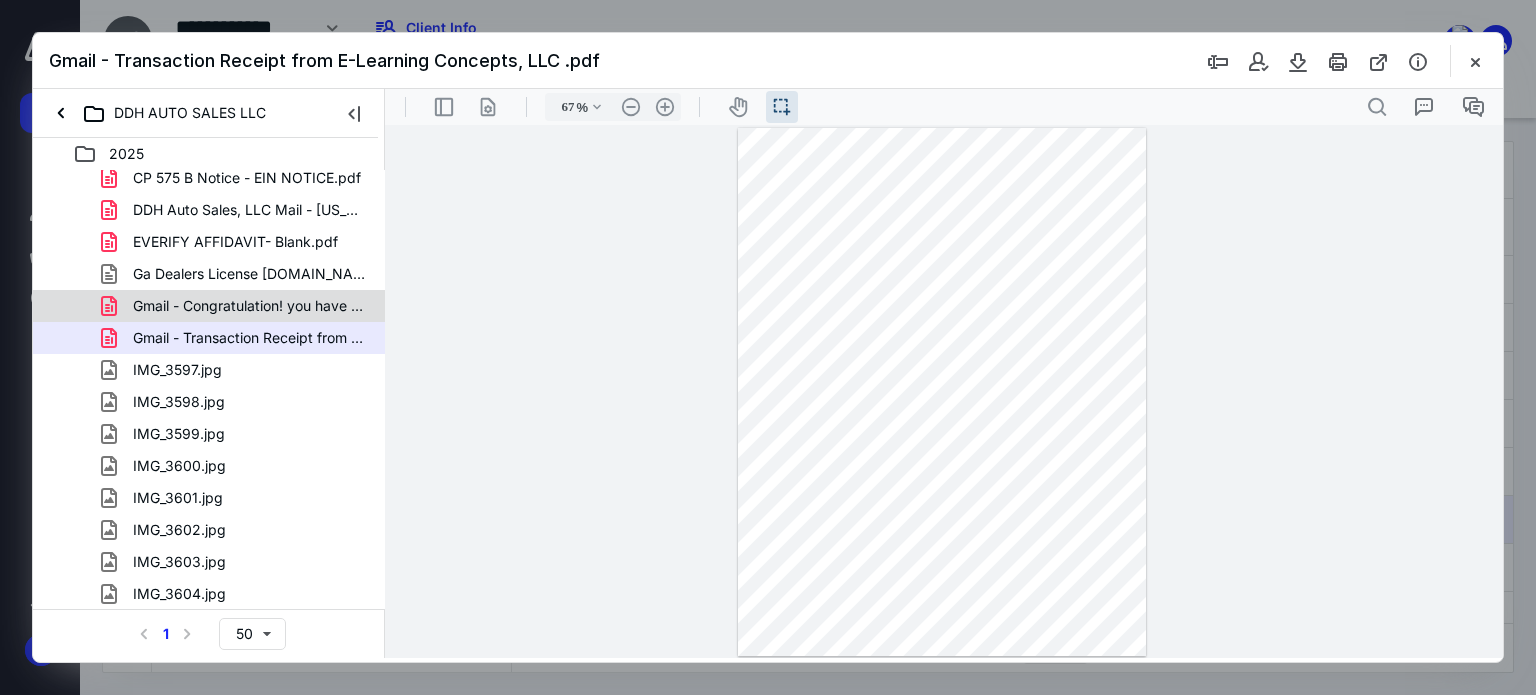 click on "Gmail - Congratulation! you have successfully enrolled in .pdf" at bounding box center [237, 306] 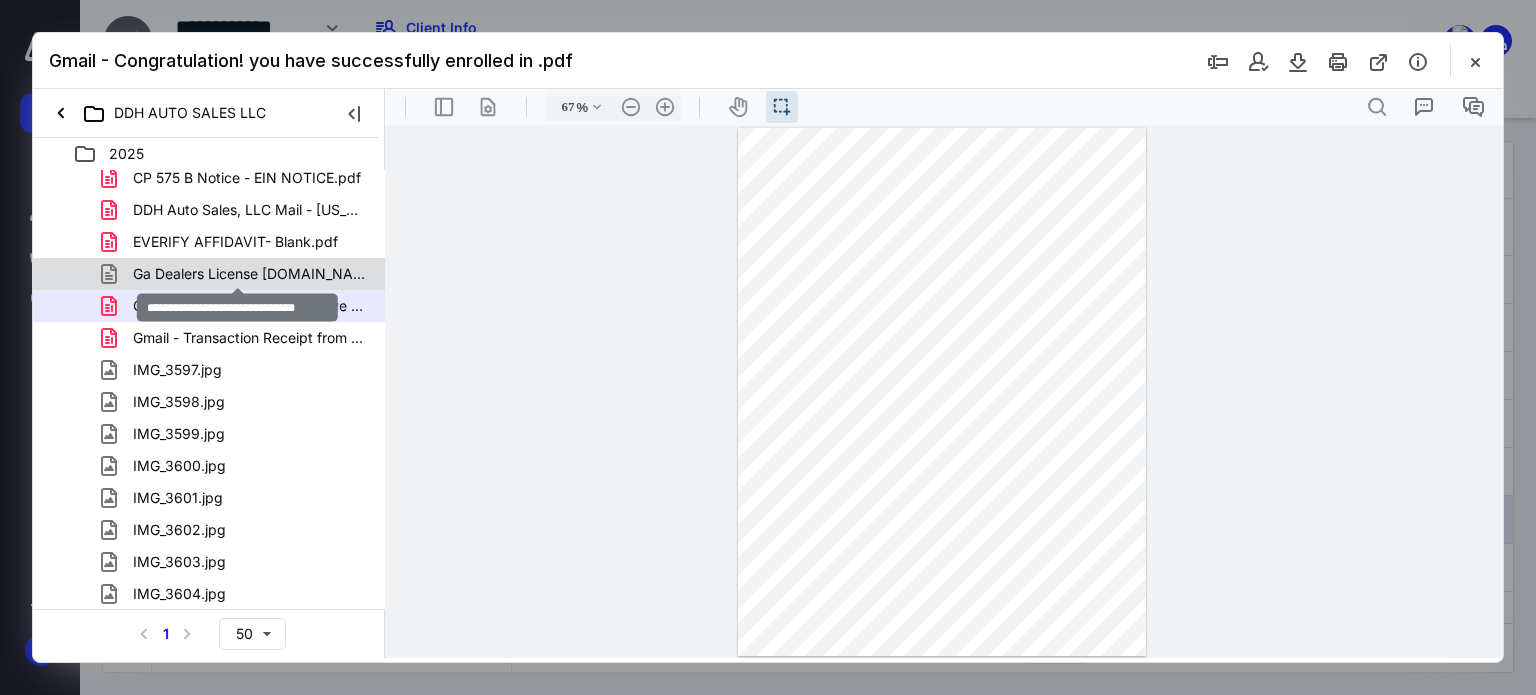click on "Ga Dealers License [DOMAIN_NAME]" at bounding box center [249, 274] 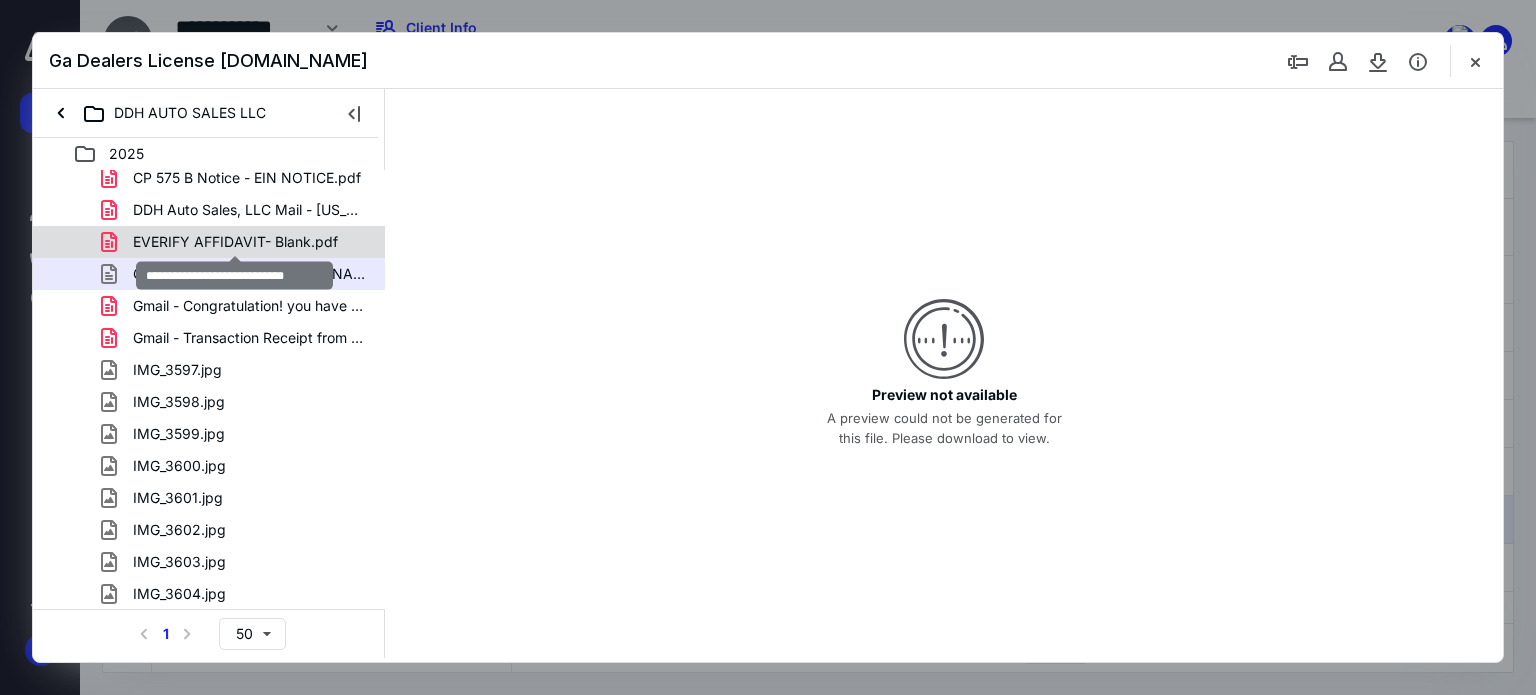 click on "EVERIFY AFFIDAVIT- Blank.pdf" at bounding box center (235, 242) 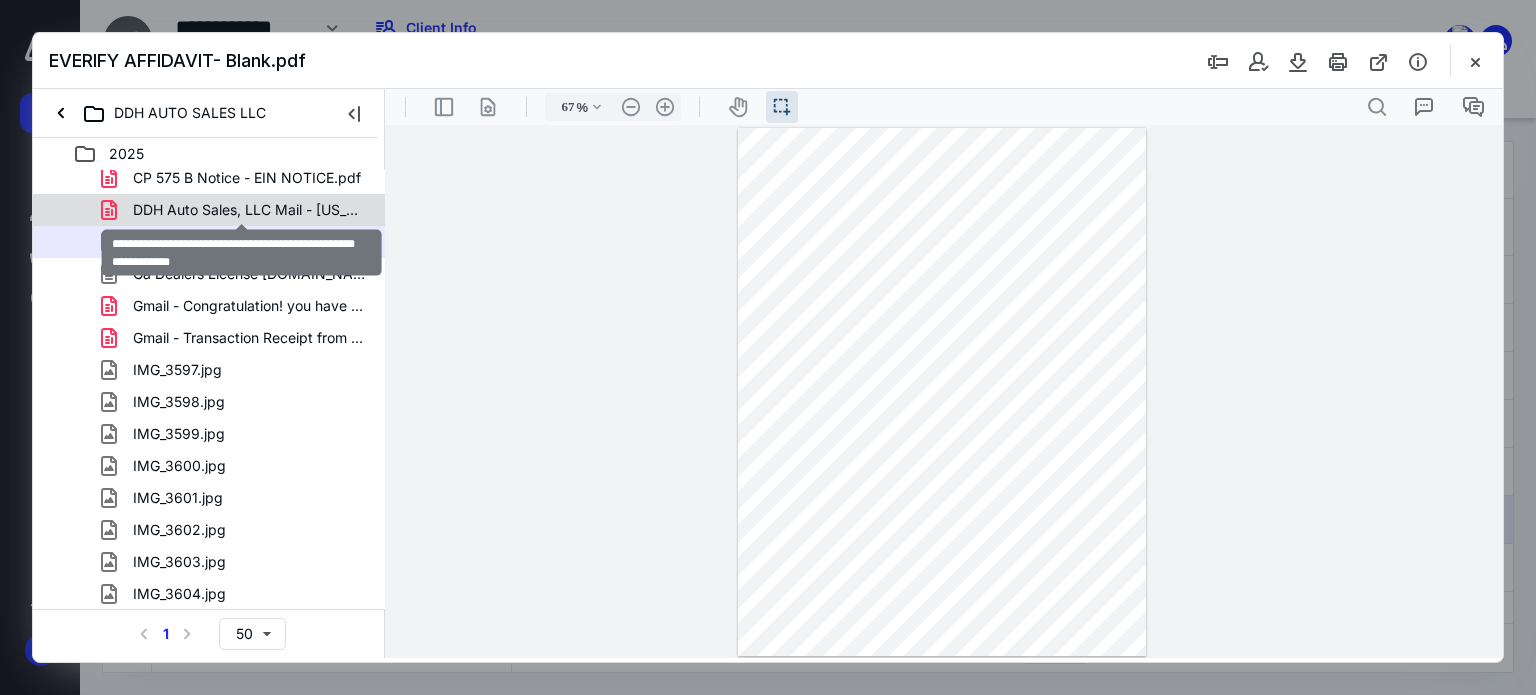 click on "DDH Auto Sales, LLC Mail - [US_STATE] Department of Revenue O.pdf" at bounding box center (249, 210) 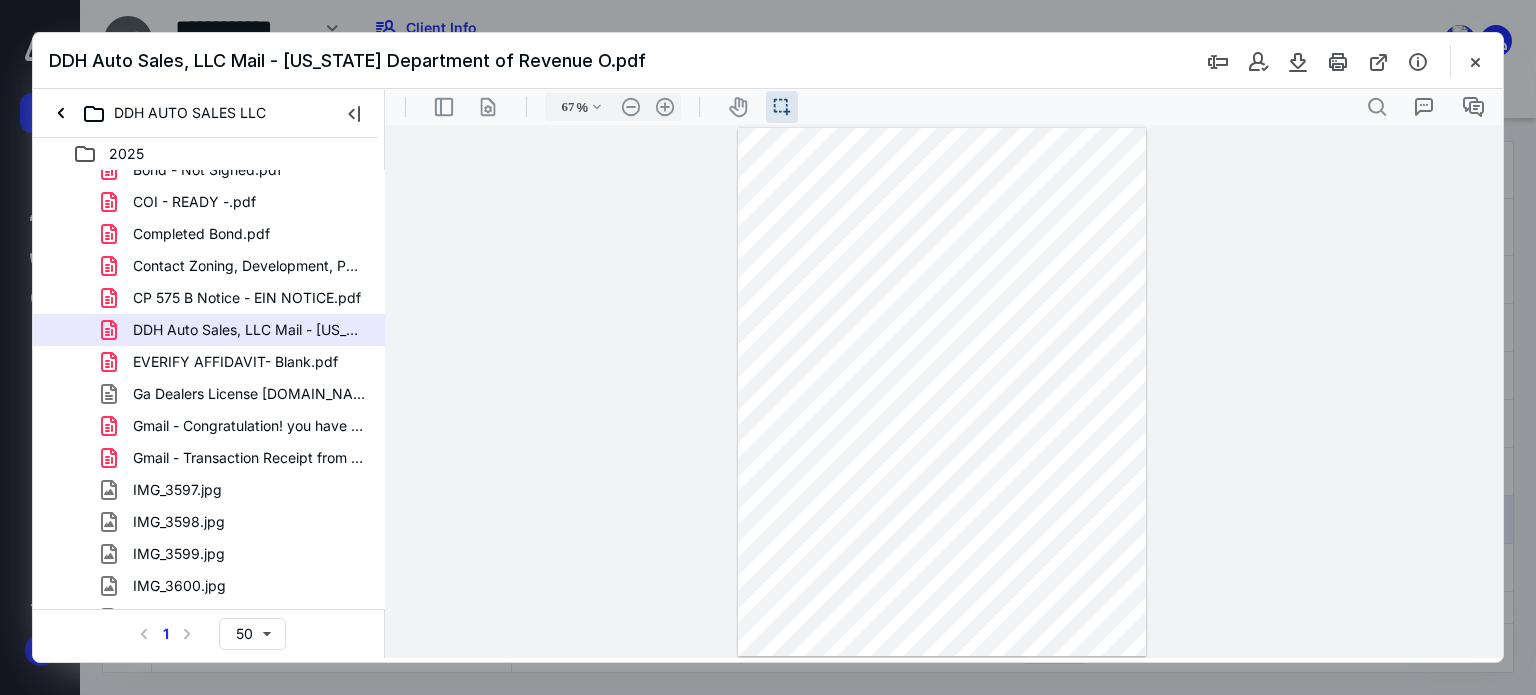 scroll, scrollTop: 136, scrollLeft: 0, axis: vertical 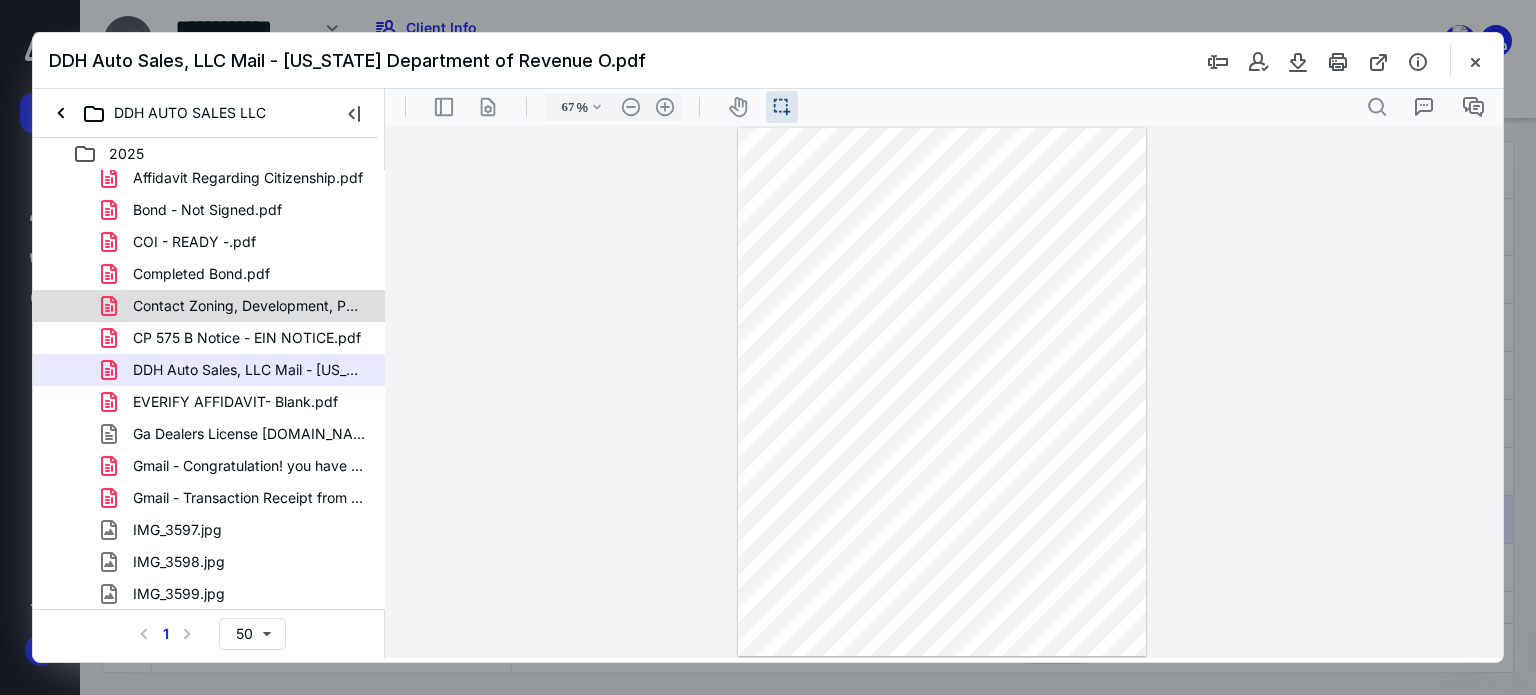 click on "Contact Zoning, Development, Permits Staff _ [GEOGRAPHIC_DATA], [GEOGRAPHIC_DATA]pdf" at bounding box center [209, 306] 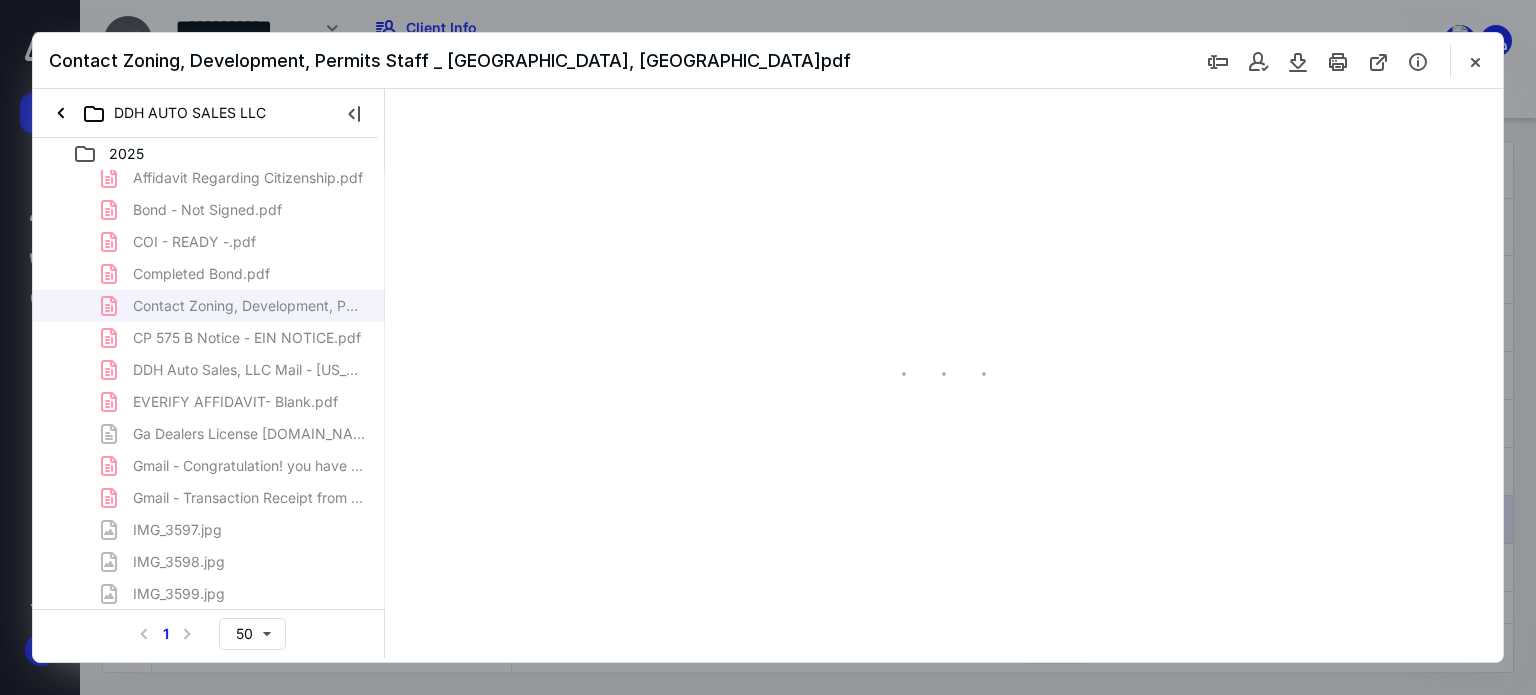 scroll, scrollTop: 39, scrollLeft: 0, axis: vertical 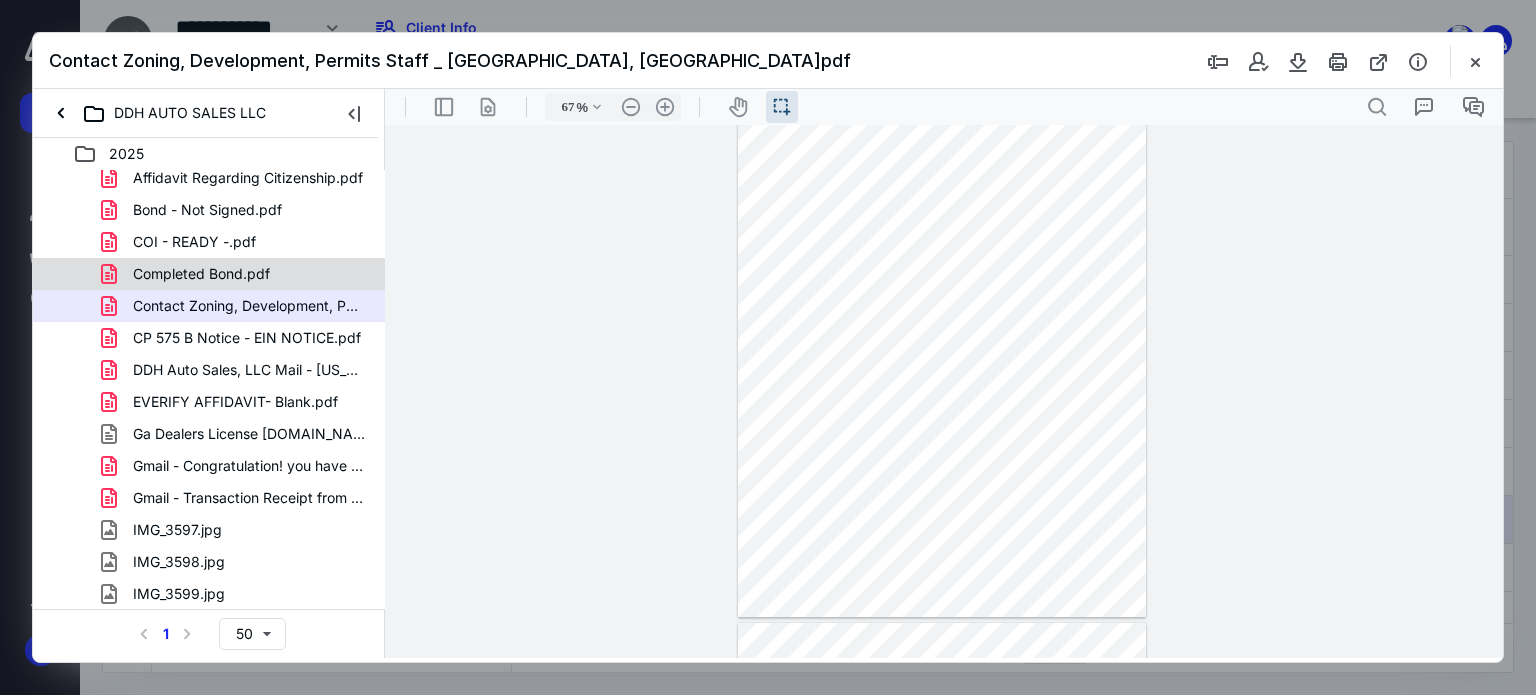 click on "Completed Bond.pdf" at bounding box center (237, 274) 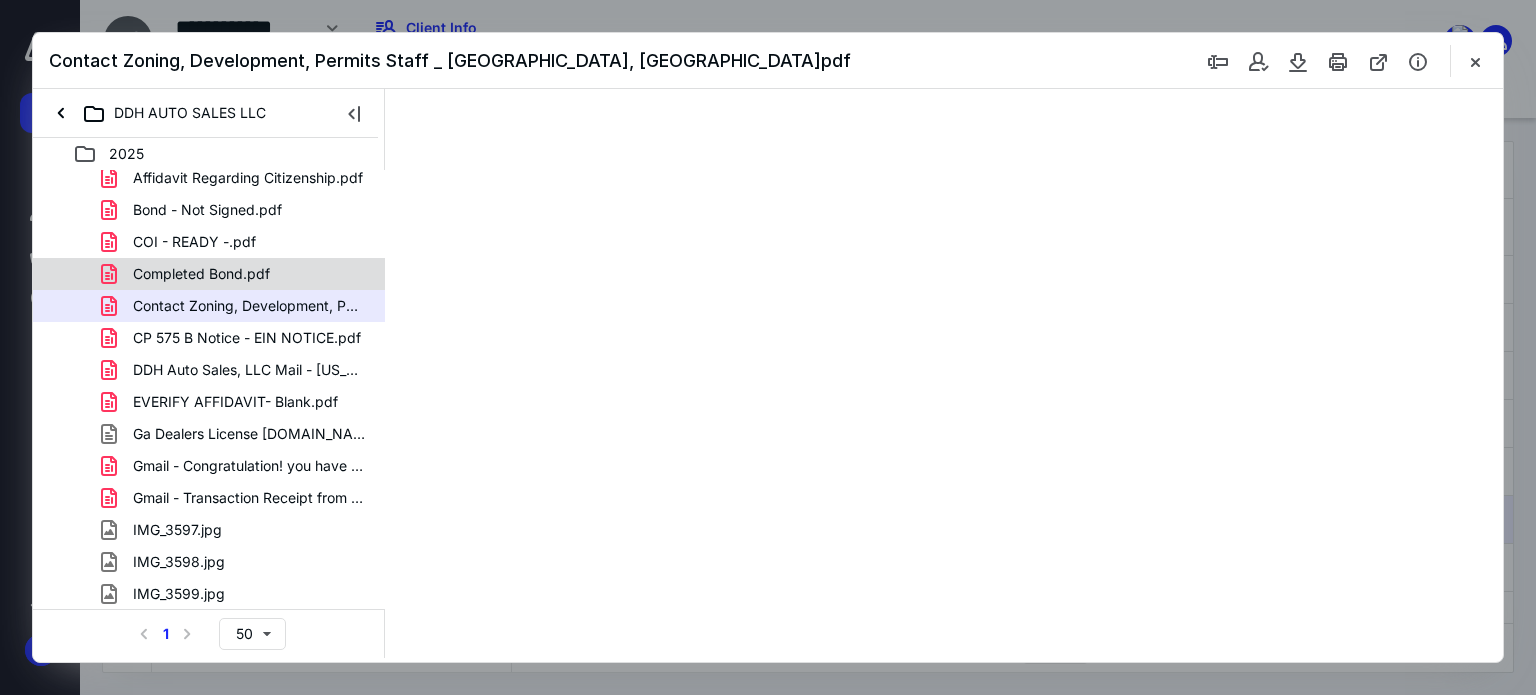 click on "[DATE] - Insurance Card.pdf [DATE] - Insurance Certificate.pdf [DATE] - Insurance Policy.pdf [DATE] - Payment Recepit - Insrance.pdf Affidavit Regarding Citizenship.pdf Bond - Not Signed.pdf COI - READY -.pdf Completed Bond.pdf Contact Zoning, Development, Permits Staff _ [GEOGRAPHIC_DATA], [GEOGRAPHIC_DATA]pdf CP 575 B Notice - EIN NOTICE.pdf DDH Auto Sales, LLC Mail - [US_STATE] Department of Revenue O.pdf EVERIFY AFFIDAVIT- Blank.pdf Ga Dealers License [DOMAIN_NAME] Gmail - Congratulation! you have successfully enrolled in .pdf Gmail - Transaction Receipt from E-Learning Concepts, LLC .pdf IMG_3597.jpg IMG_3598.jpg IMG_3599.jpg IMG_3600.jpg IMG_3601.jpg IMG_3602.jpg IMG_3603.jpg IMG_3604.jpg IMG_3605.jpg IMG_3606.jpg IMG_3607.jpg IMG_3608.jpg IMG_3609.jpg IMG_3610.jpg IMG_3611.jpg IMG_3613.jpg IMG_3614.jpg IMG_3615.jpg IMG_3616.jpg IMG_3617.jpg Insurance and Bond Application.pdf [PERSON_NAME] ID.jpg Order Details _ Staples Invoice - Paid.pdf Owner Affidavit - Completed - DDH.pdf Owner Form -.pdf Sales Tax Account Set-Up.pdf" at bounding box center [209, 802] 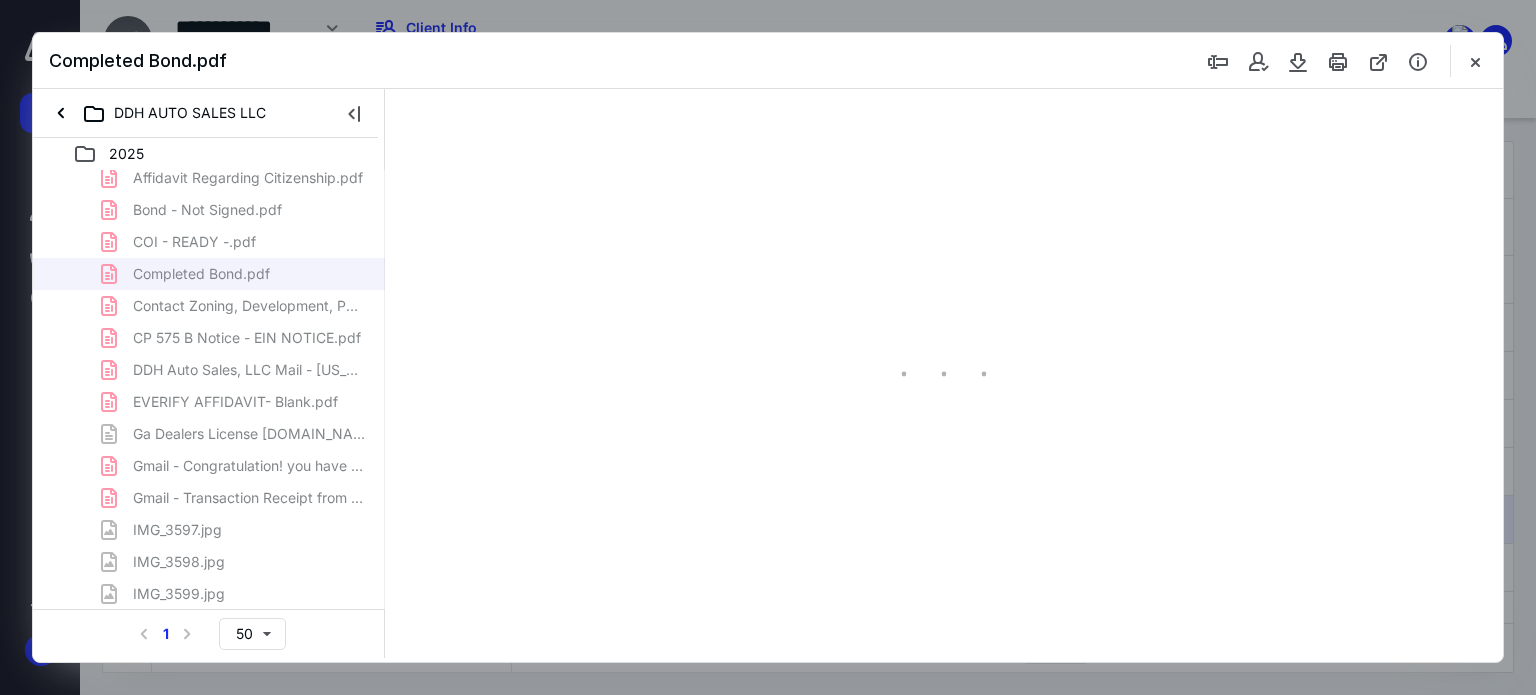 scroll, scrollTop: 39, scrollLeft: 0, axis: vertical 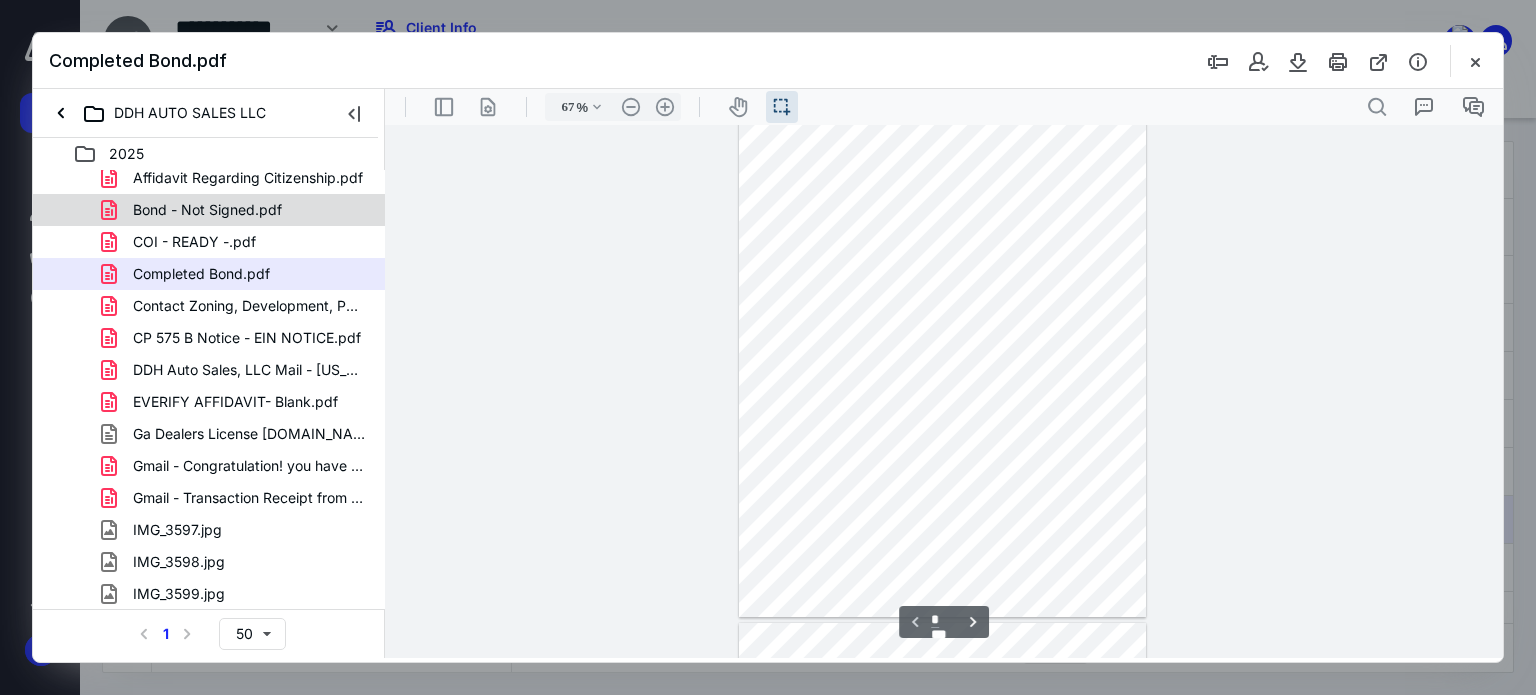 click on "Bond - Not Signed.pdf" at bounding box center (195, 210) 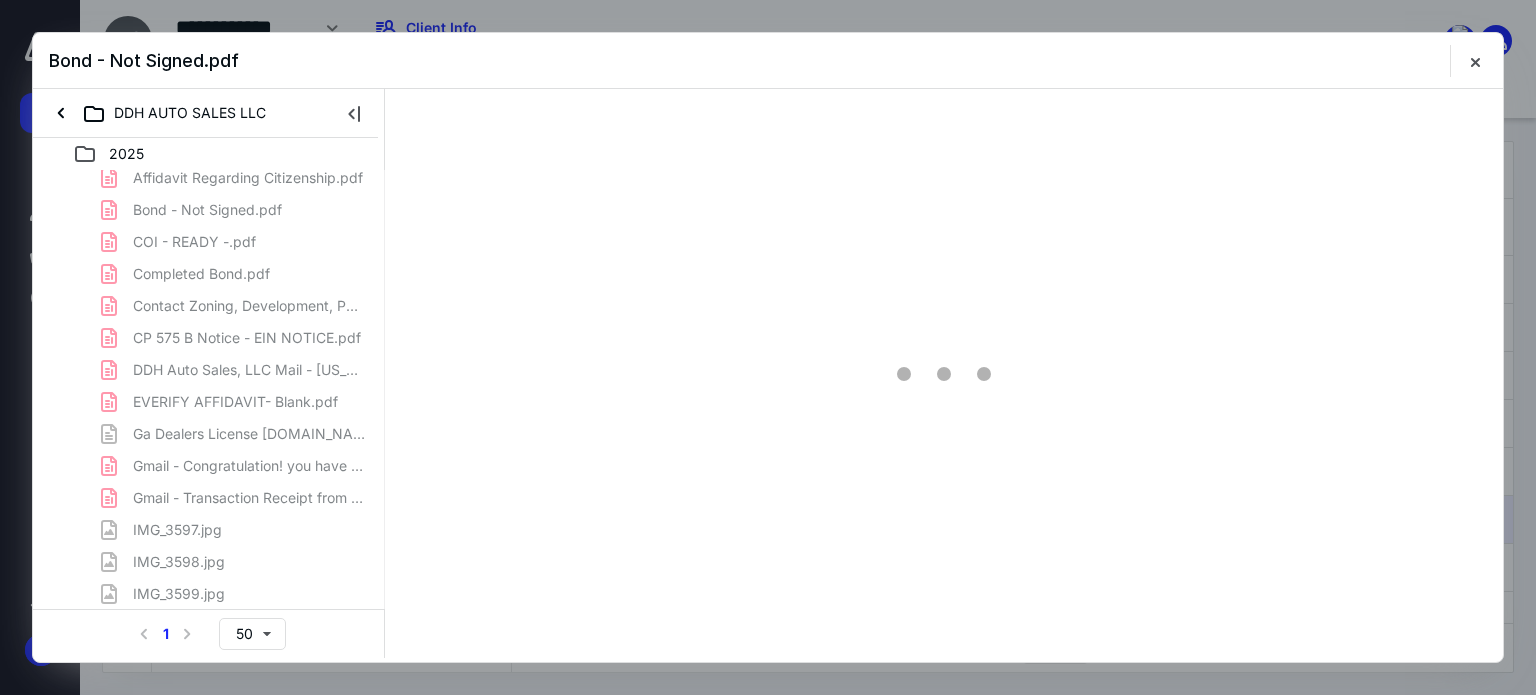 click on "[DATE] - Insurance Card.pdf [DATE] - Insurance Certificate.pdf [DATE] - Insurance Policy.pdf [DATE] - Payment Recepit - Insrance.pdf Affidavit Regarding Citizenship.pdf Bond - Not Signed.pdf COI - READY -.pdf Completed Bond.pdf Contact Zoning, Development, Permits Staff _ [GEOGRAPHIC_DATA], [GEOGRAPHIC_DATA]pdf CP 575 B Notice - EIN NOTICE.pdf DDH Auto Sales, LLC Mail - [US_STATE] Department of Revenue O.pdf EVERIFY AFFIDAVIT- Blank.pdf Ga Dealers License [DOMAIN_NAME] Gmail - Congratulation! you have successfully enrolled in .pdf Gmail - Transaction Receipt from E-Learning Concepts, LLC .pdf IMG_3597.jpg IMG_3598.jpg IMG_3599.jpg IMG_3600.jpg IMG_3601.jpg IMG_3602.jpg IMG_3603.jpg IMG_3604.jpg IMG_3605.jpg IMG_3606.jpg IMG_3607.jpg IMG_3608.jpg IMG_3609.jpg IMG_3610.jpg IMG_3611.jpg IMG_3613.jpg IMG_3614.jpg IMG_3615.jpg IMG_3616.jpg IMG_3617.jpg Insurance and Bond Application.pdf [PERSON_NAME] ID.jpg Order Details _ Staples Invoice - Paid.pdf Owner Affidavit - Completed - DDH.pdf Owner Form -.pdf Sales Tax Account Set-Up.pdf" at bounding box center [209, 802] 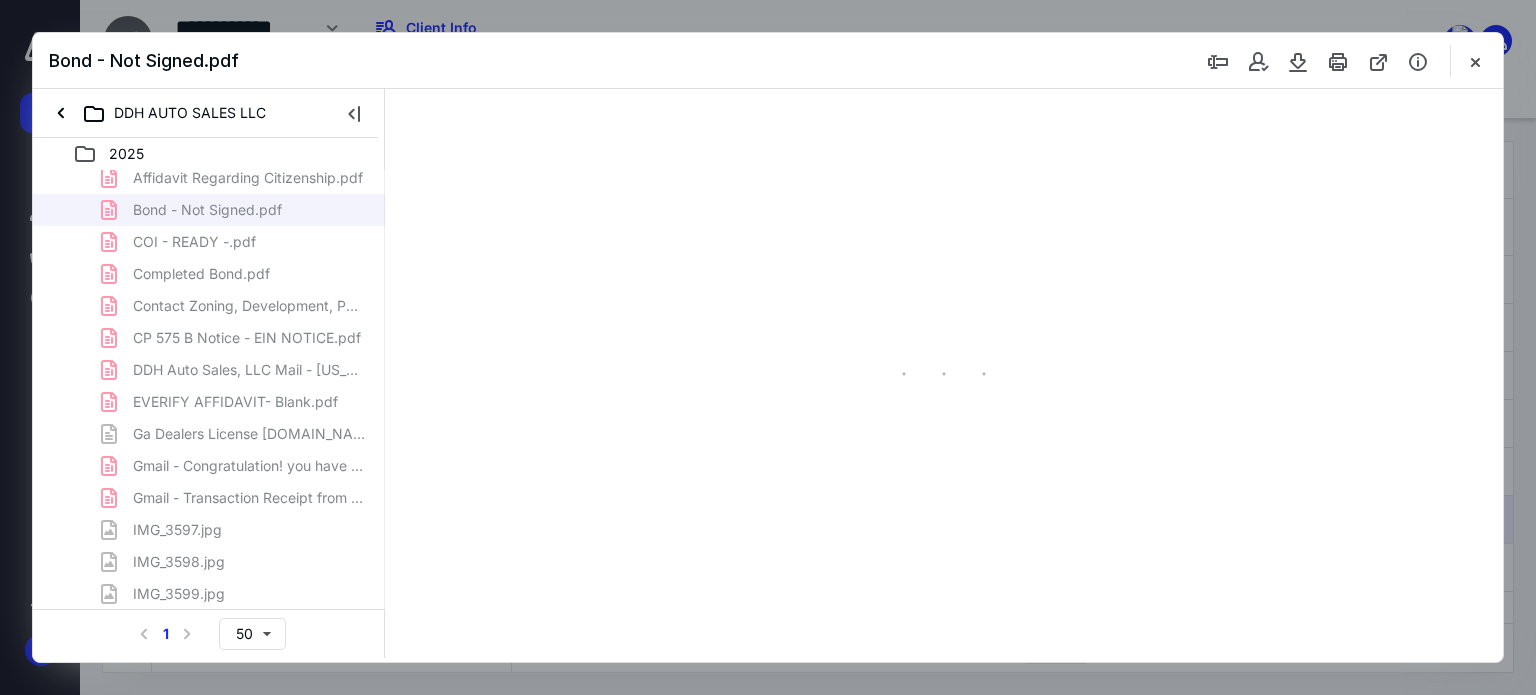 scroll, scrollTop: 0, scrollLeft: 0, axis: both 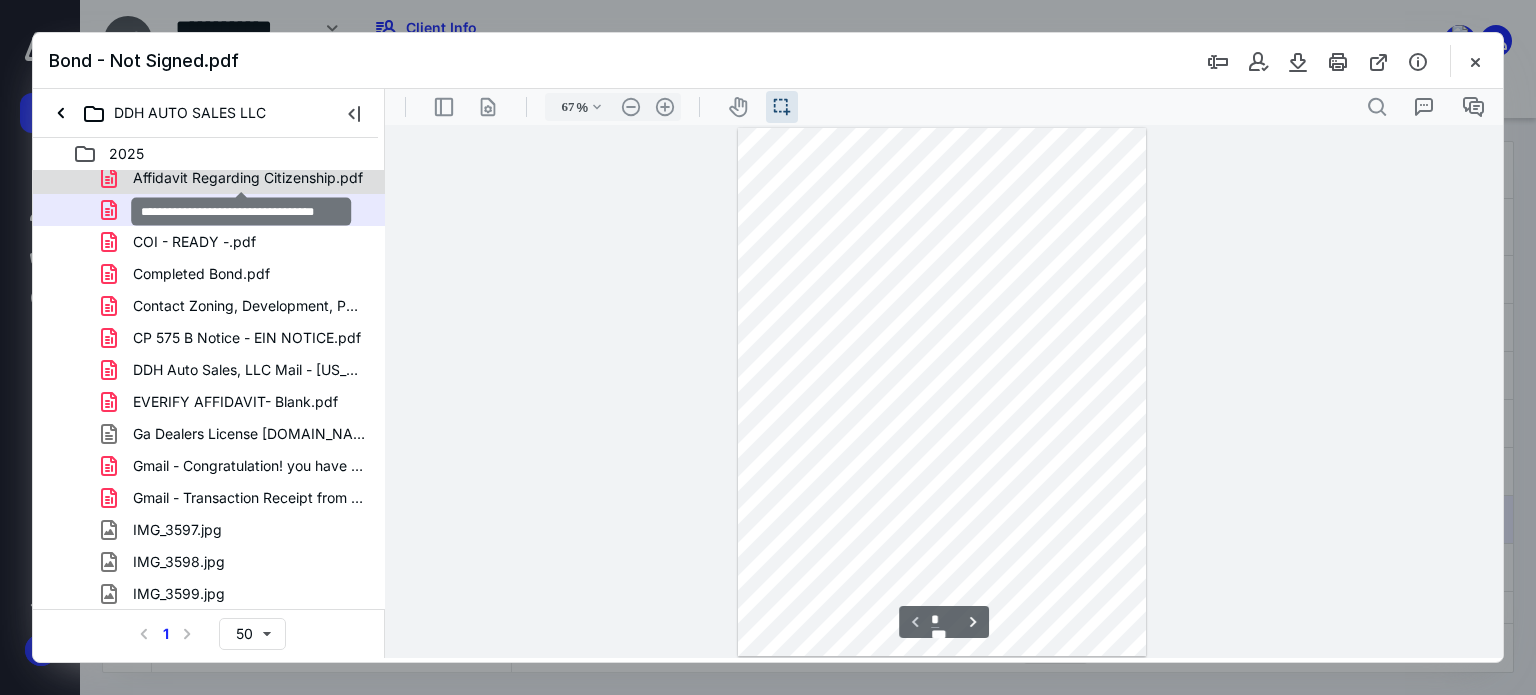 click on "Affidavit Regarding Citizenship.pdf" at bounding box center [248, 178] 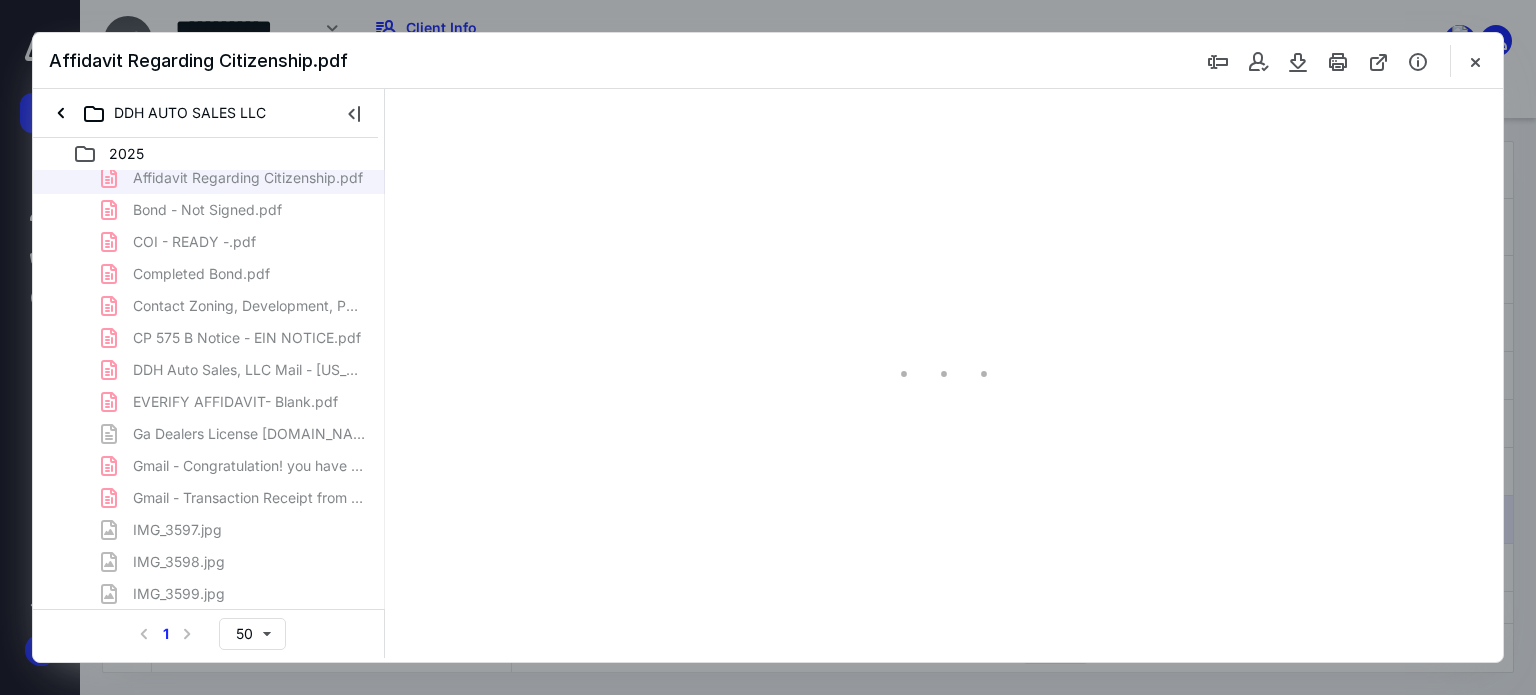 click on "[DATE] - Insurance Card.pdf [DATE] - Insurance Certificate.pdf [DATE] - Insurance Policy.pdf [DATE] - Payment Recepit - Insrance.pdf Affidavit Regarding Citizenship.pdf Bond - Not Signed.pdf COI - READY -.pdf Completed Bond.pdf Contact Zoning, Development, Permits Staff _ [GEOGRAPHIC_DATA], [GEOGRAPHIC_DATA]pdf CP 575 B Notice - EIN NOTICE.pdf DDH Auto Sales, LLC Mail - [US_STATE] Department of Revenue O.pdf EVERIFY AFFIDAVIT- Blank.pdf Ga Dealers License [DOMAIN_NAME] Gmail - Congratulation! you have successfully enrolled in .pdf Gmail - Transaction Receipt from E-Learning Concepts, LLC .pdf IMG_3597.jpg IMG_3598.jpg IMG_3599.jpg IMG_3600.jpg IMG_3601.jpg IMG_3602.jpg IMG_3603.jpg IMG_3604.jpg IMG_3605.jpg IMG_3606.jpg IMG_3607.jpg IMG_3608.jpg IMG_3609.jpg IMG_3610.jpg IMG_3611.jpg IMG_3613.jpg IMG_3614.jpg IMG_3615.jpg IMG_3616.jpg IMG_3617.jpg Insurance and Bond Application.pdf [PERSON_NAME] ID.jpg Order Details _ Staples Invoice - Paid.pdf Owner Affidavit - Completed - DDH.pdf Owner Form -.pdf Sales Tax Account Set-Up.pdf" at bounding box center (209, 802) 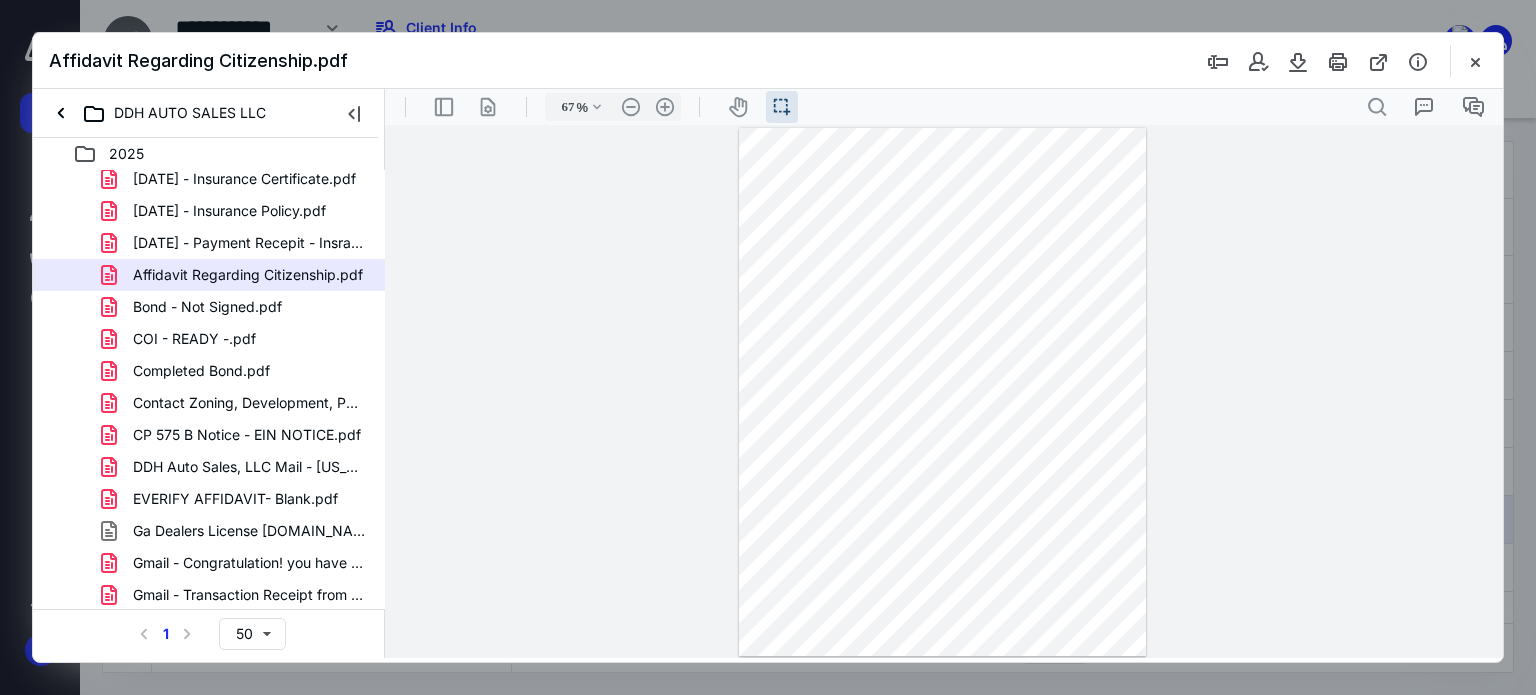 scroll, scrollTop: 27, scrollLeft: 0, axis: vertical 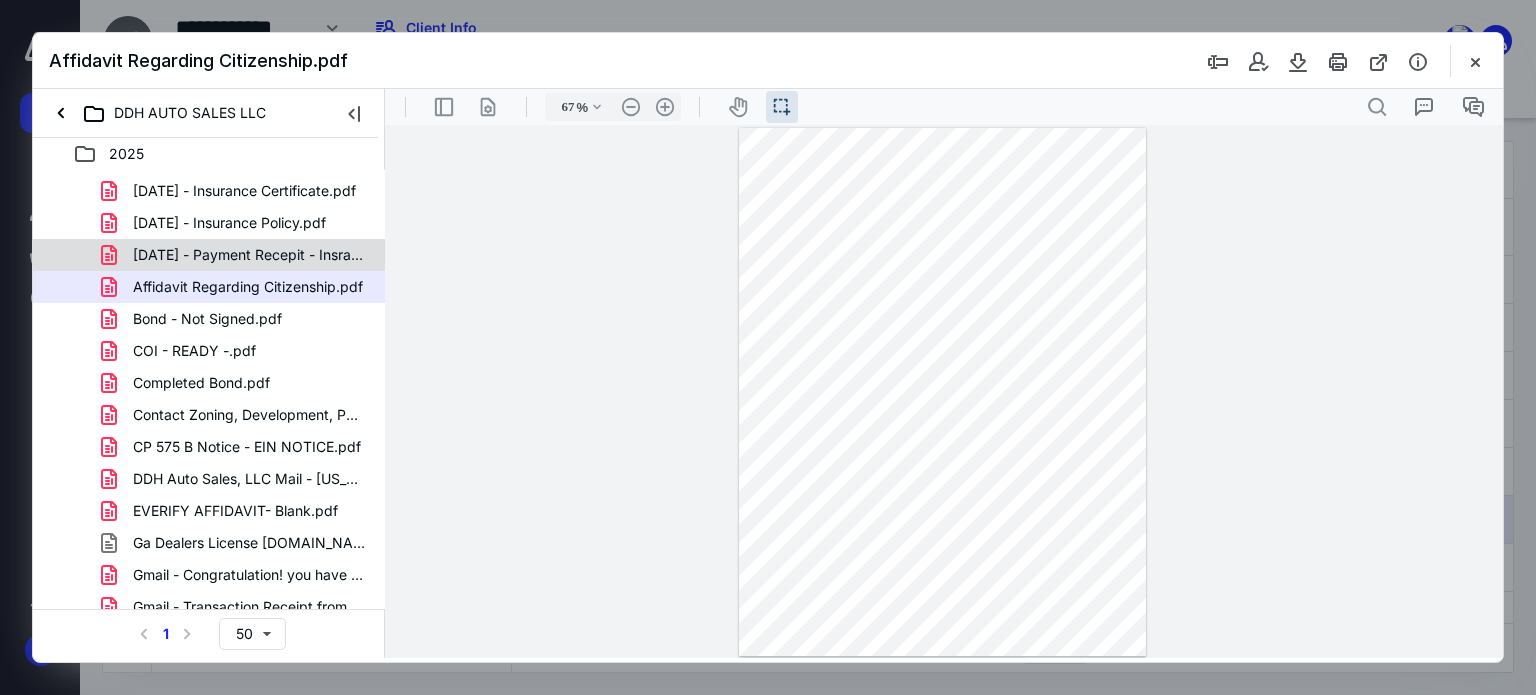 click on "[DATE] - Payment Recepit - Insrance.pdf" at bounding box center (249, 255) 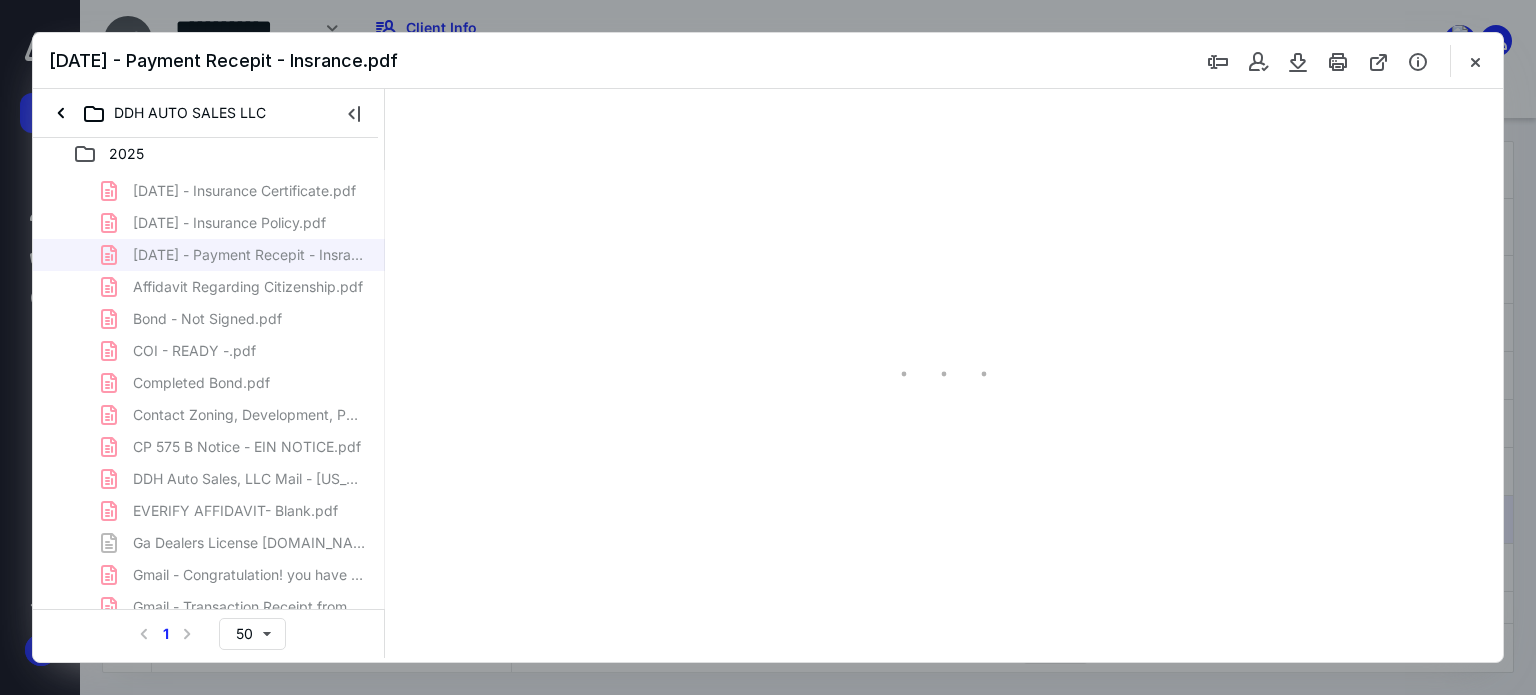 click on "[DATE] - Insurance Card.pdf [DATE] - Insurance Certificate.pdf [DATE] - Insurance Policy.pdf [DATE] - Payment Recepit - Insrance.pdf Affidavit Regarding Citizenship.pdf Bond - Not Signed.pdf COI - READY -.pdf Completed Bond.pdf Contact Zoning, Development, Permits Staff _ [GEOGRAPHIC_DATA], [GEOGRAPHIC_DATA]pdf CP 575 B Notice - EIN NOTICE.pdf DDH Auto Sales, LLC Mail - [US_STATE] Department of Revenue O.pdf EVERIFY AFFIDAVIT- Blank.pdf Ga Dealers License [DOMAIN_NAME] Gmail - Congratulation! you have successfully enrolled in .pdf Gmail - Transaction Receipt from E-Learning Concepts, LLC .pdf IMG_3597.jpg IMG_3598.jpg IMG_3599.jpg IMG_3600.jpg IMG_3601.jpg IMG_3602.jpg IMG_3603.jpg IMG_3604.jpg IMG_3605.jpg IMG_3606.jpg IMG_3607.jpg IMG_3608.jpg IMG_3609.jpg IMG_3610.jpg IMG_3611.jpg IMG_3613.jpg IMG_3614.jpg IMG_3615.jpg IMG_3616.jpg IMG_3617.jpg Insurance and Bond Application.pdf [PERSON_NAME] ID.jpg Order Details _ Staples Invoice - Paid.pdf Owner Affidavit - Completed - DDH.pdf Owner Form -.pdf Sales Tax Account Set-Up.pdf" at bounding box center [209, 911] 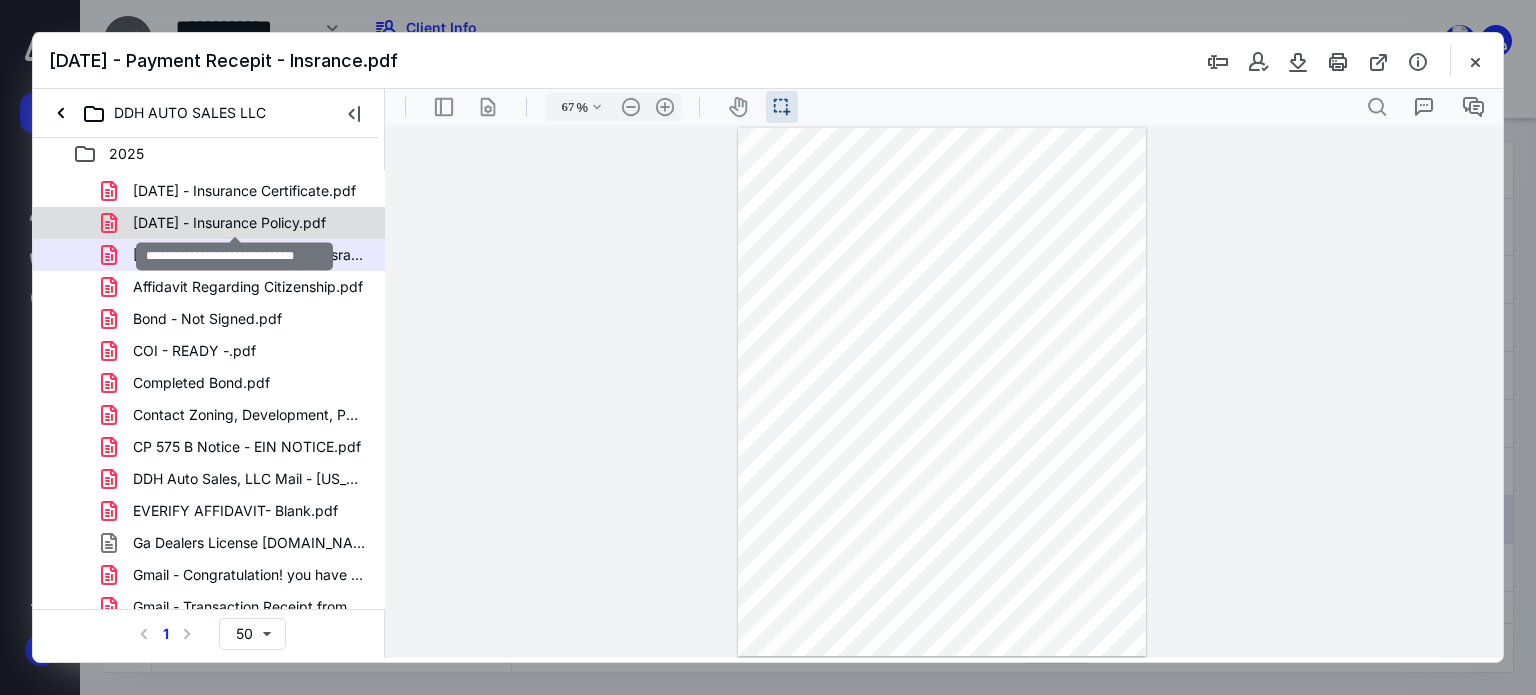 click on "[DATE] - Insurance Policy.pdf" at bounding box center (229, 223) 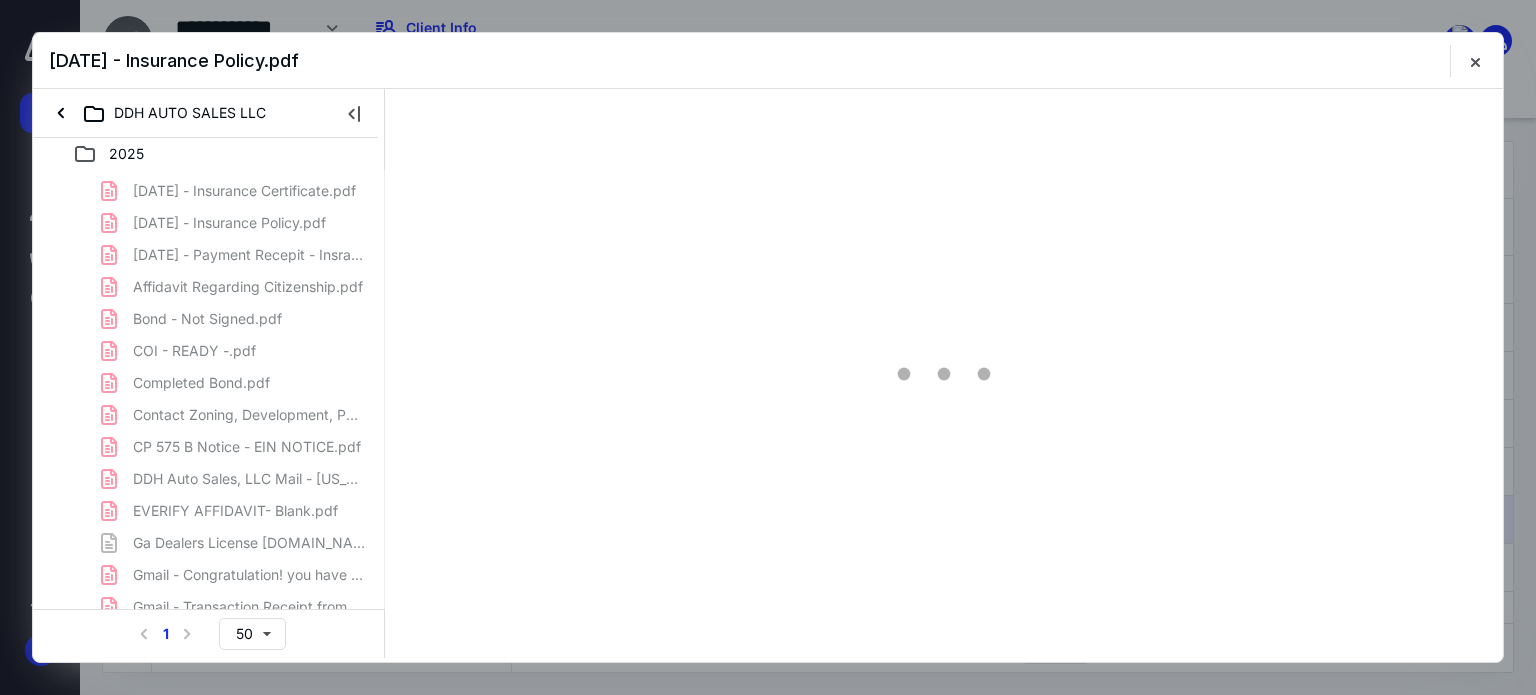 click on "[DATE] - Insurance Card.pdf [DATE] - Insurance Certificate.pdf [DATE] - Insurance Policy.pdf [DATE] - Payment Recepit - Insrance.pdf Affidavit Regarding Citizenship.pdf Bond - Not Signed.pdf COI - READY -.pdf Completed Bond.pdf Contact Zoning, Development, Permits Staff _ [GEOGRAPHIC_DATA], [GEOGRAPHIC_DATA]pdf CP 575 B Notice - EIN NOTICE.pdf DDH Auto Sales, LLC Mail - [US_STATE] Department of Revenue O.pdf EVERIFY AFFIDAVIT- Blank.pdf Ga Dealers License [DOMAIN_NAME] Gmail - Congratulation! you have successfully enrolled in .pdf Gmail - Transaction Receipt from E-Learning Concepts, LLC .pdf IMG_3597.jpg IMG_3598.jpg IMG_3599.jpg IMG_3600.jpg IMG_3601.jpg IMG_3602.jpg IMG_3603.jpg IMG_3604.jpg IMG_3605.jpg IMG_3606.jpg IMG_3607.jpg IMG_3608.jpg IMG_3609.jpg IMG_3610.jpg IMG_3611.jpg IMG_3613.jpg IMG_3614.jpg IMG_3615.jpg IMG_3616.jpg IMG_3617.jpg Insurance and Bond Application.pdf [PERSON_NAME] ID.jpg Order Details _ Staples Invoice - Paid.pdf Owner Affidavit - Completed - DDH.pdf Owner Form -.pdf Sales Tax Account Set-Up.pdf" at bounding box center (209, 911) 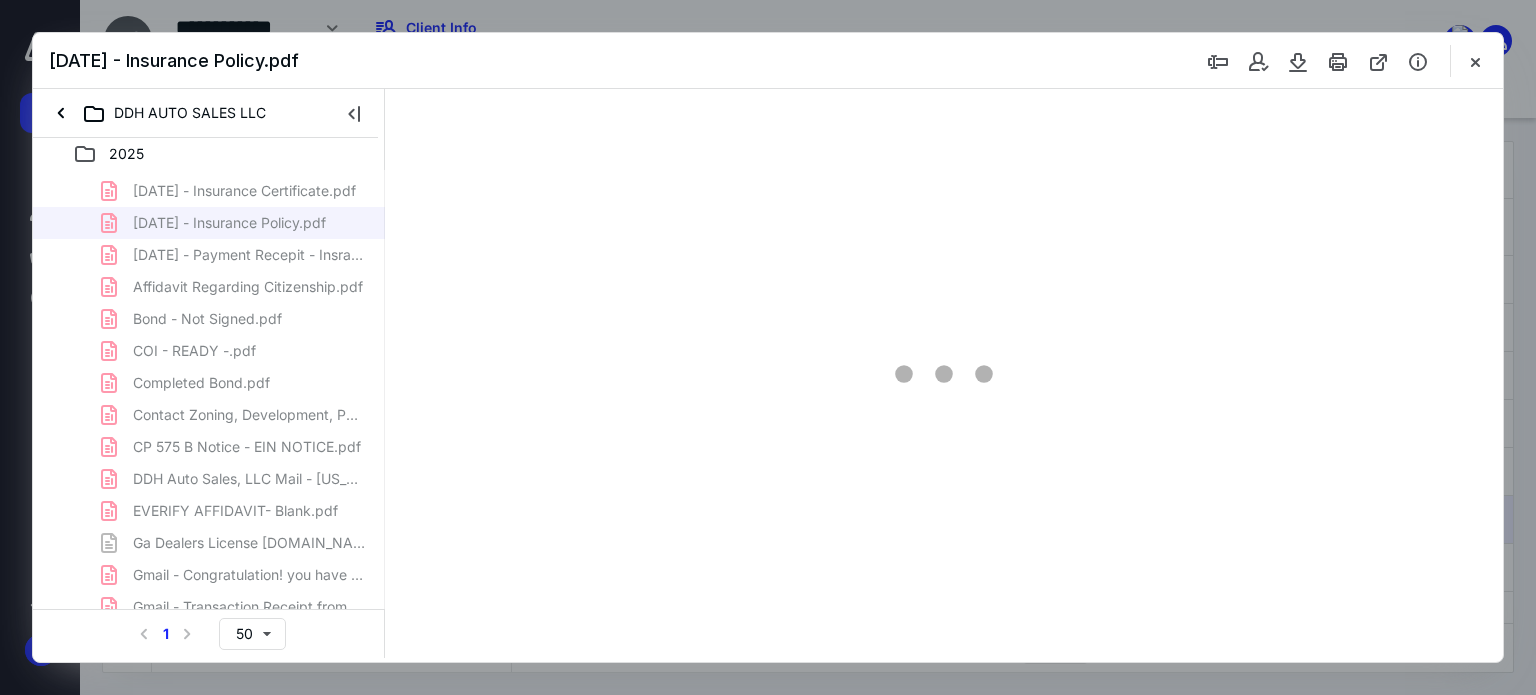 scroll, scrollTop: 39, scrollLeft: 0, axis: vertical 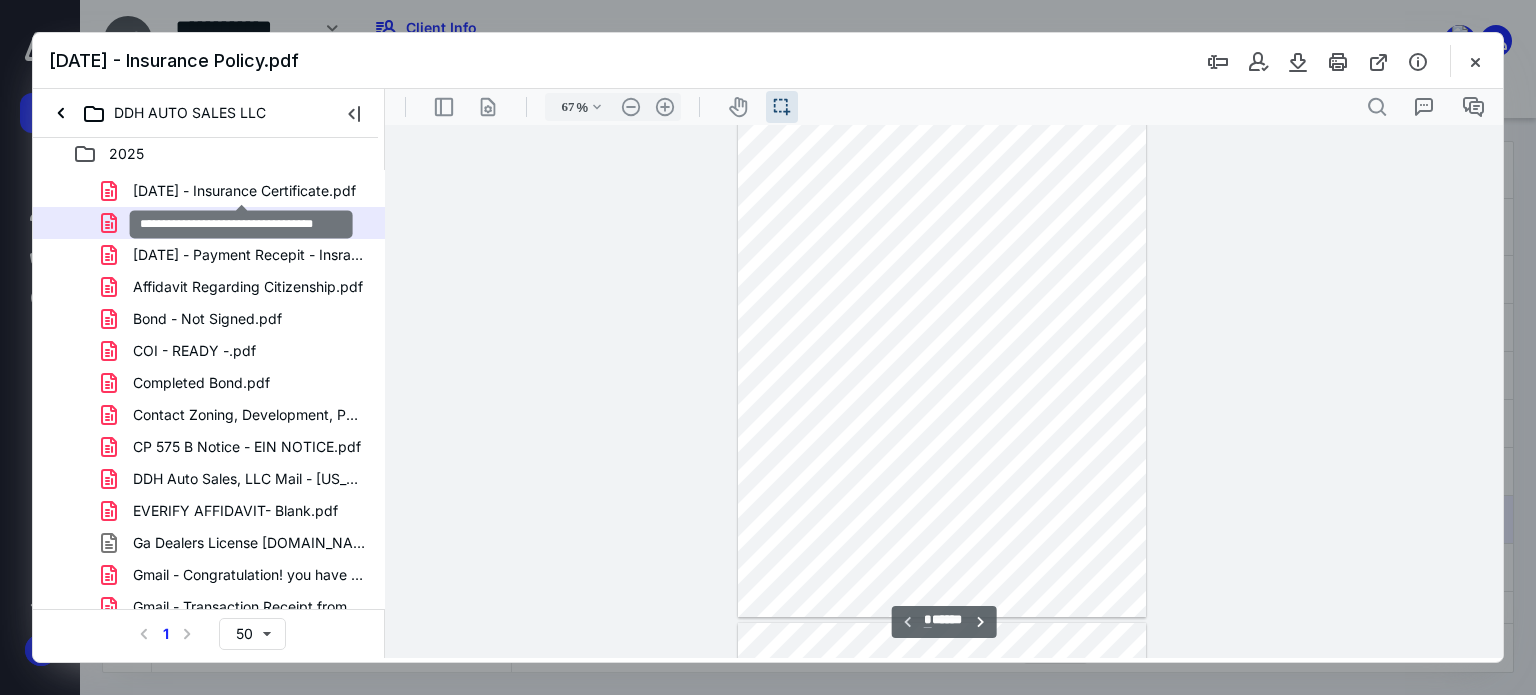 click on "[DATE] - Insurance Certificate.pdf" at bounding box center (244, 191) 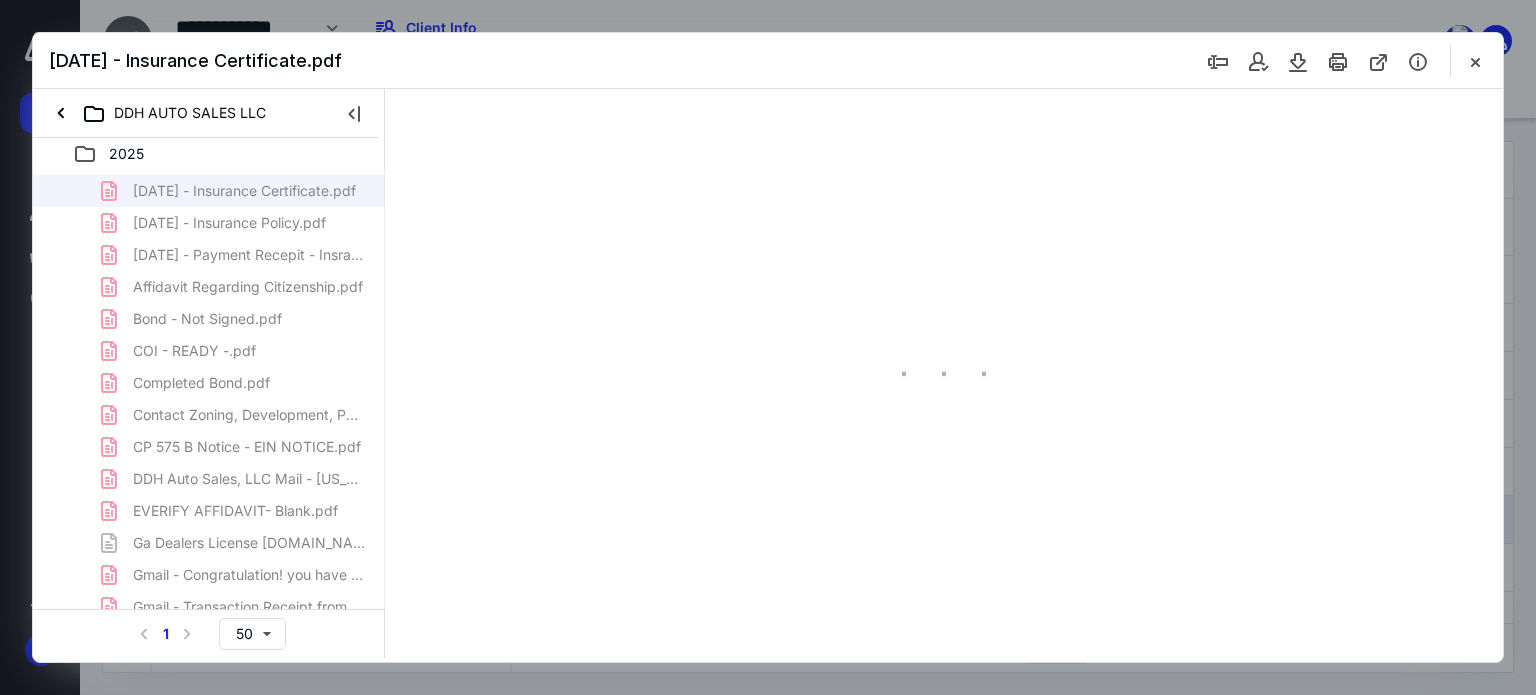 click on "[DATE] - Insurance Card.pdf [DATE] - Insurance Certificate.pdf [DATE] - Insurance Policy.pdf [DATE] - Payment Recepit - Insrance.pdf Affidavit Regarding Citizenship.pdf Bond - Not Signed.pdf COI - READY -.pdf Completed Bond.pdf Contact Zoning, Development, Permits Staff _ [GEOGRAPHIC_DATA], [GEOGRAPHIC_DATA]pdf CP 575 B Notice - EIN NOTICE.pdf DDH Auto Sales, LLC Mail - [US_STATE] Department of Revenue O.pdf EVERIFY AFFIDAVIT- Blank.pdf Ga Dealers License [DOMAIN_NAME] Gmail - Congratulation! you have successfully enrolled in .pdf Gmail - Transaction Receipt from E-Learning Concepts, LLC .pdf IMG_3597.jpg IMG_3598.jpg IMG_3599.jpg IMG_3600.jpg IMG_3601.jpg IMG_3602.jpg IMG_3603.jpg IMG_3604.jpg IMG_3605.jpg IMG_3606.jpg IMG_3607.jpg IMG_3608.jpg IMG_3609.jpg IMG_3610.jpg IMG_3611.jpg IMG_3613.jpg IMG_3614.jpg IMG_3615.jpg IMG_3616.jpg IMG_3617.jpg Insurance and Bond Application.pdf [PERSON_NAME] ID.jpg Order Details _ Staples Invoice - Paid.pdf Owner Affidavit - Completed - DDH.pdf Owner Form -.pdf Sales Tax Account Set-Up.pdf" at bounding box center (209, 911) 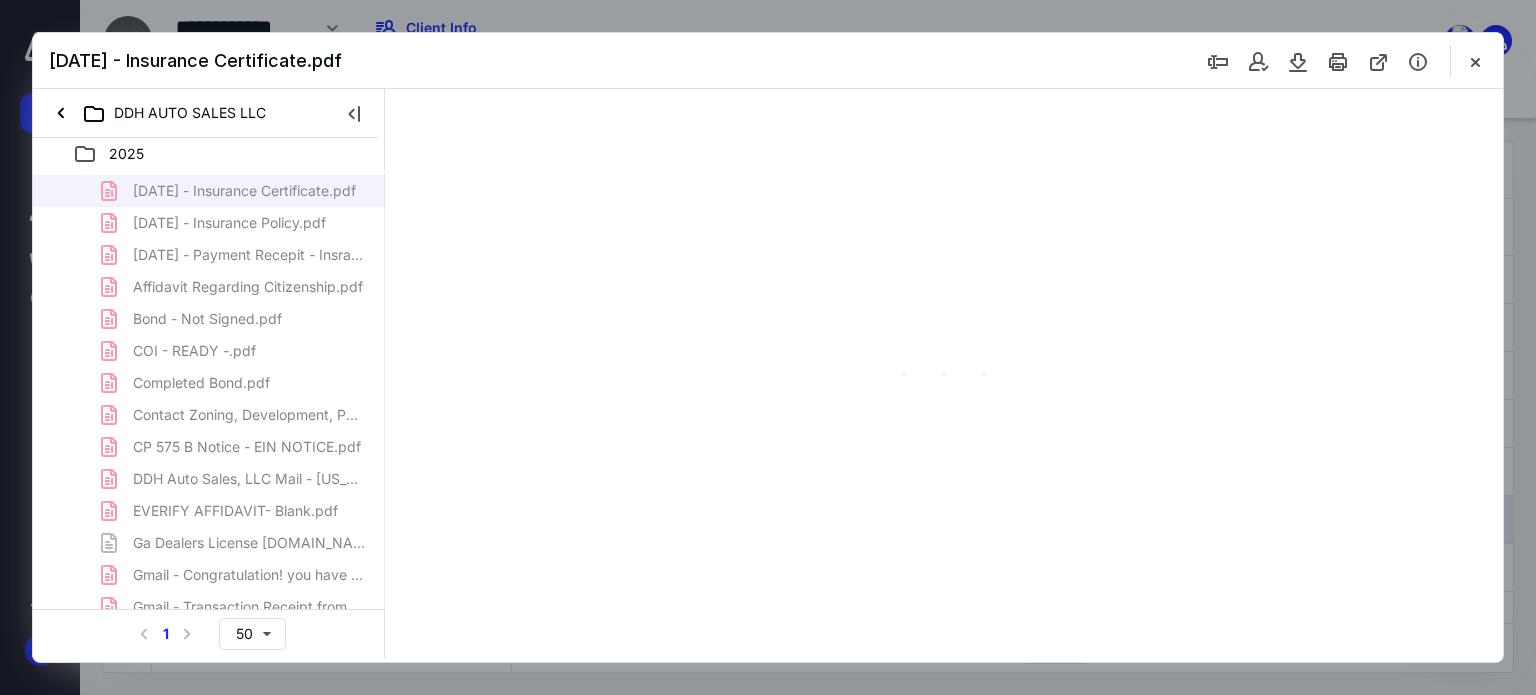 type on "67" 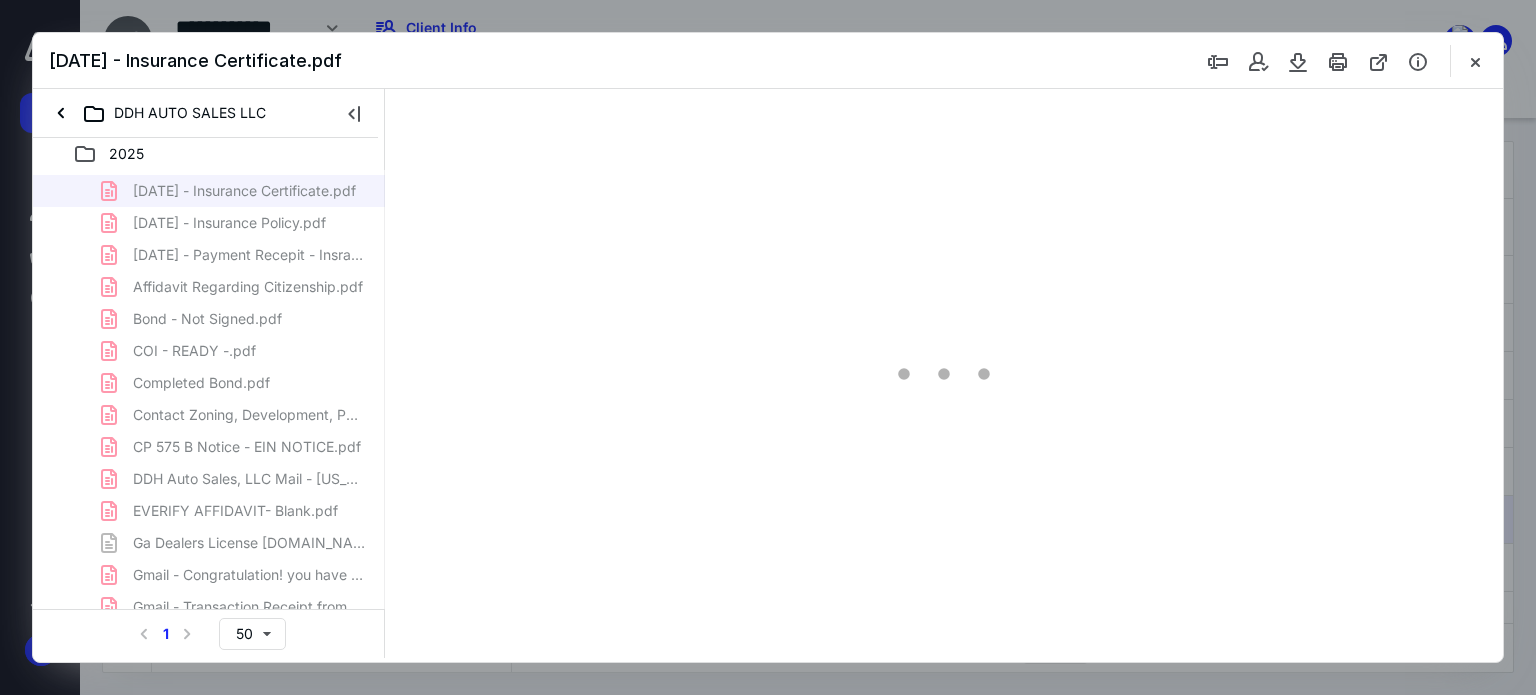 scroll, scrollTop: 0, scrollLeft: 0, axis: both 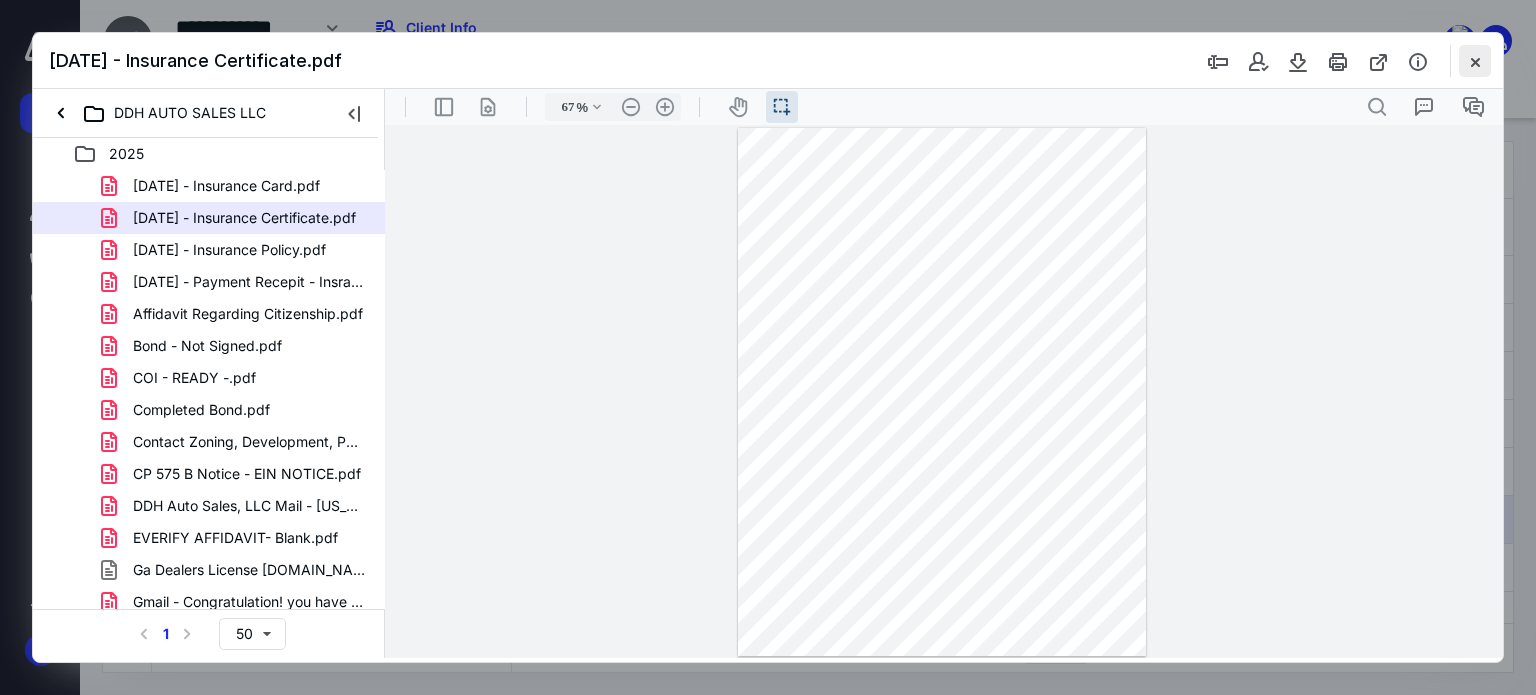 click at bounding box center [1475, 61] 